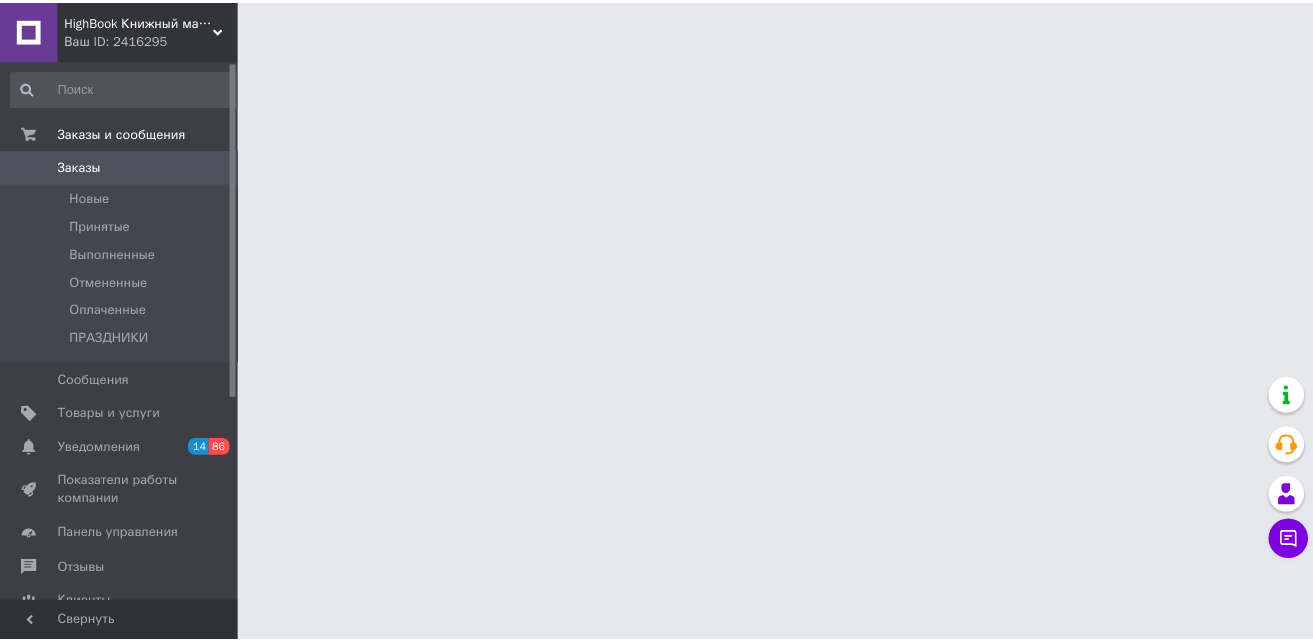 scroll, scrollTop: 0, scrollLeft: 0, axis: both 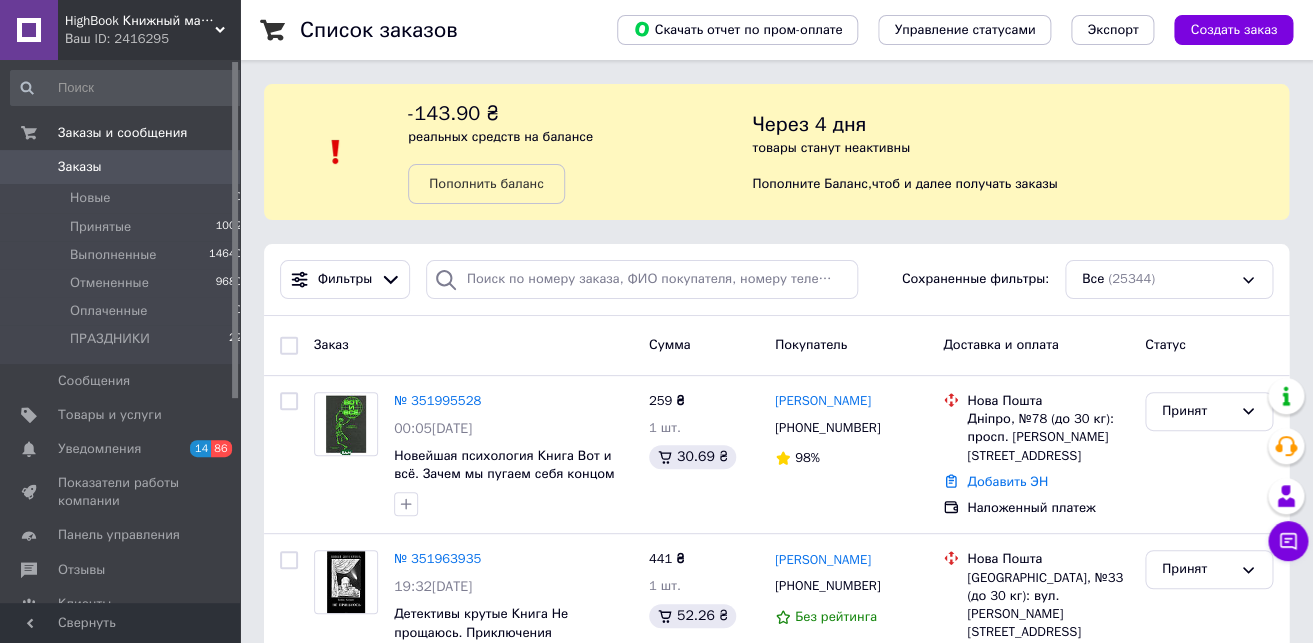 click on "Уведомления" at bounding box center [99, 449] 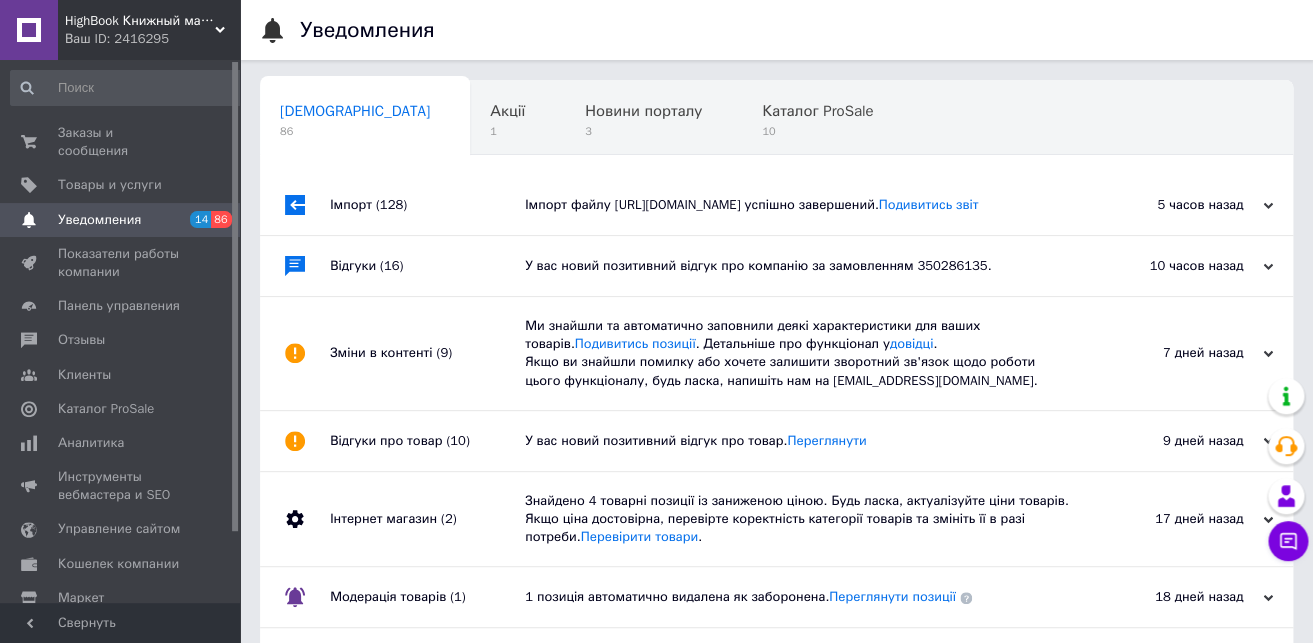 click on "Отзывы" at bounding box center [81, 340] 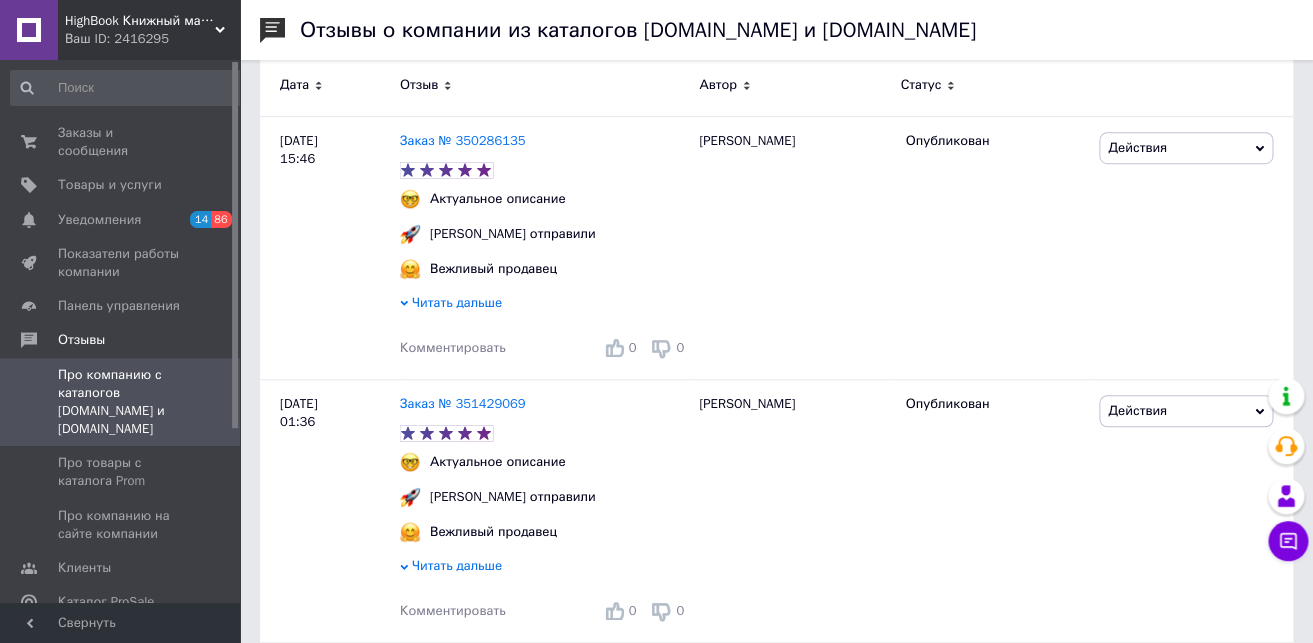 scroll, scrollTop: 420, scrollLeft: 0, axis: vertical 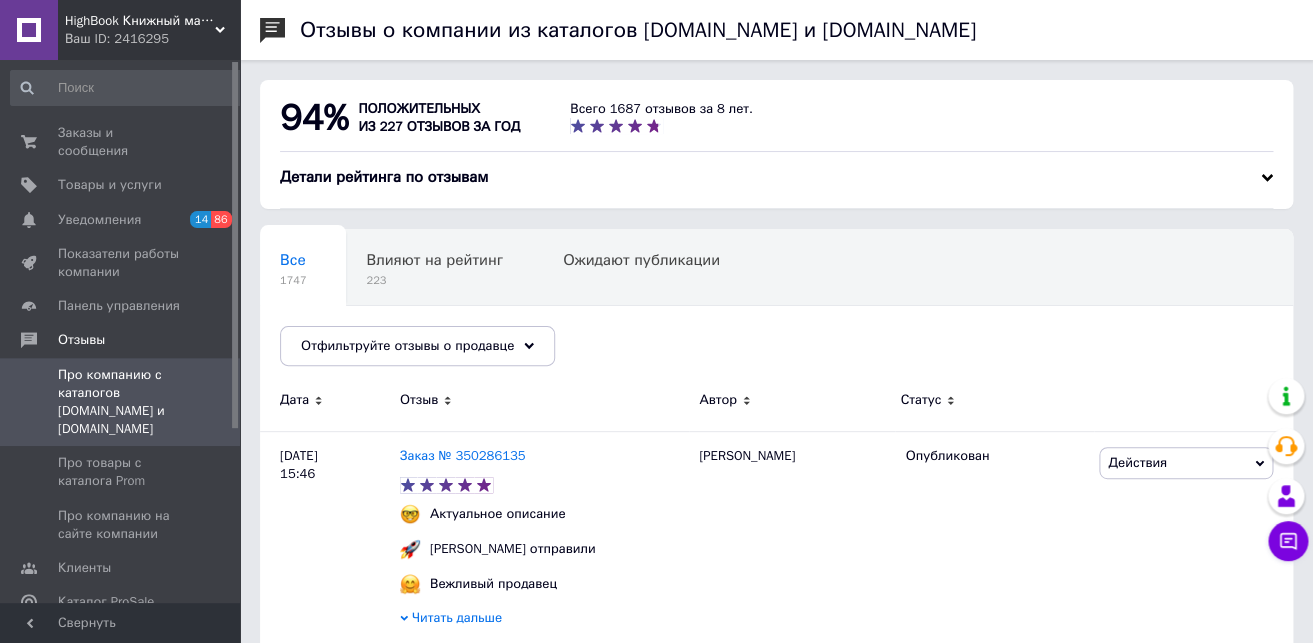 click on "Уведомления" at bounding box center [99, 220] 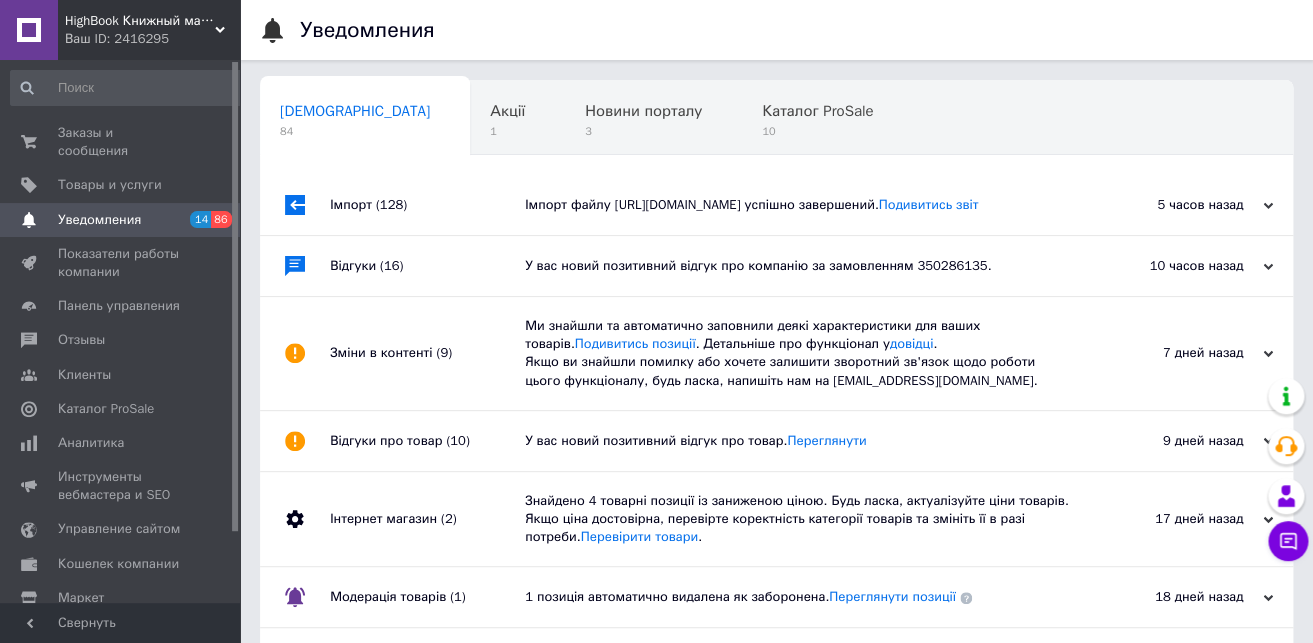 click on "Аналитика" at bounding box center (91, 443) 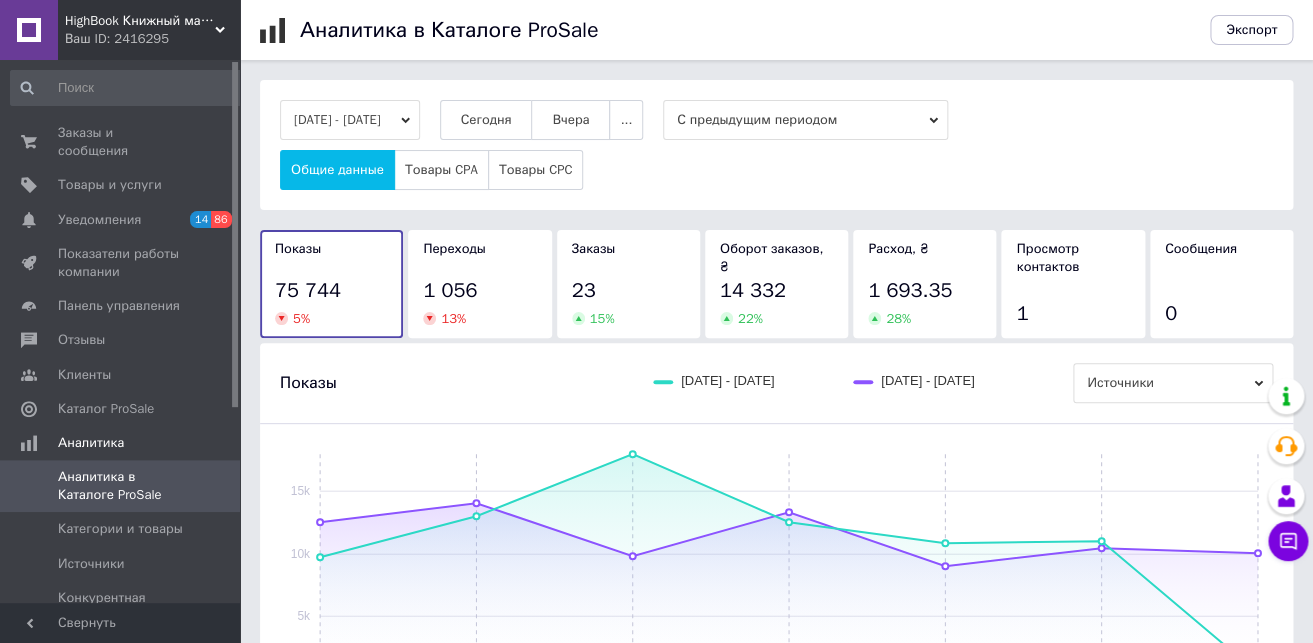 click on "Сегодня" at bounding box center [486, 120] 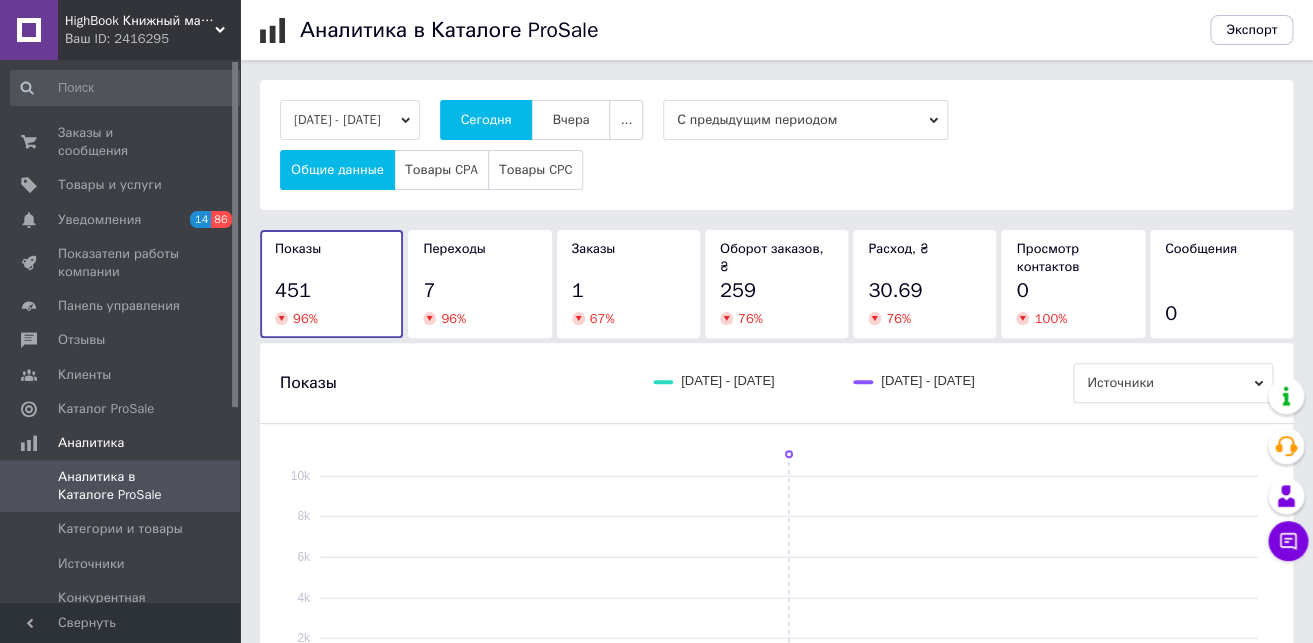 click on "Вчера" at bounding box center (570, 120) 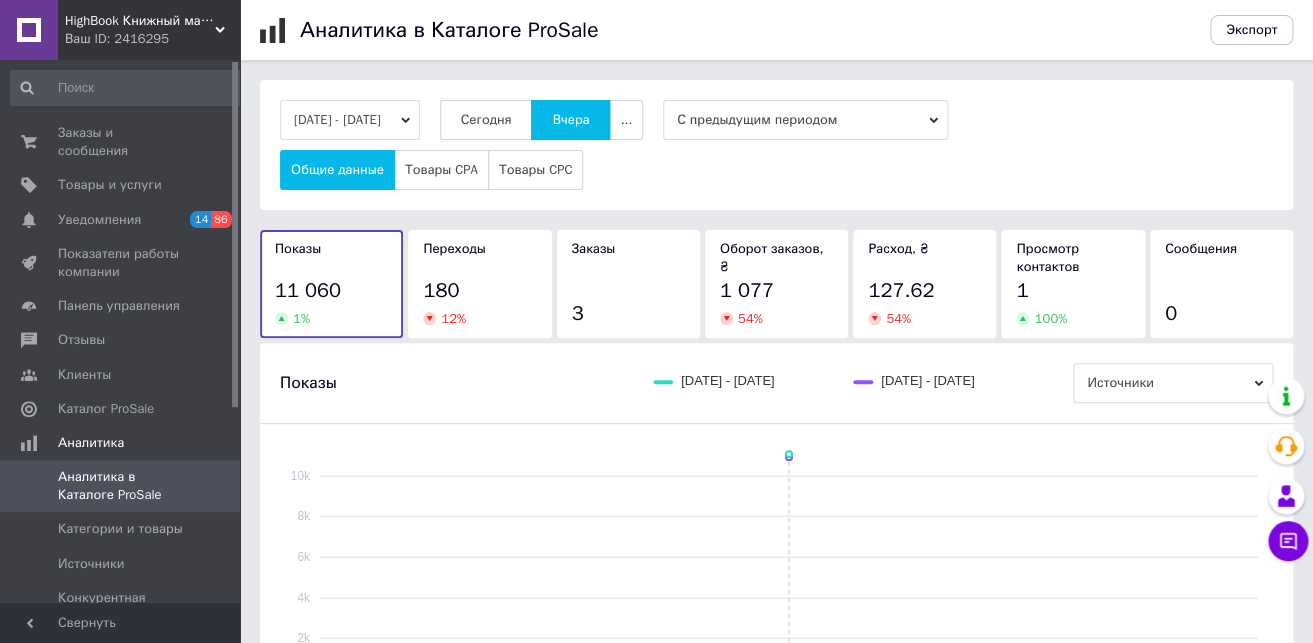 type 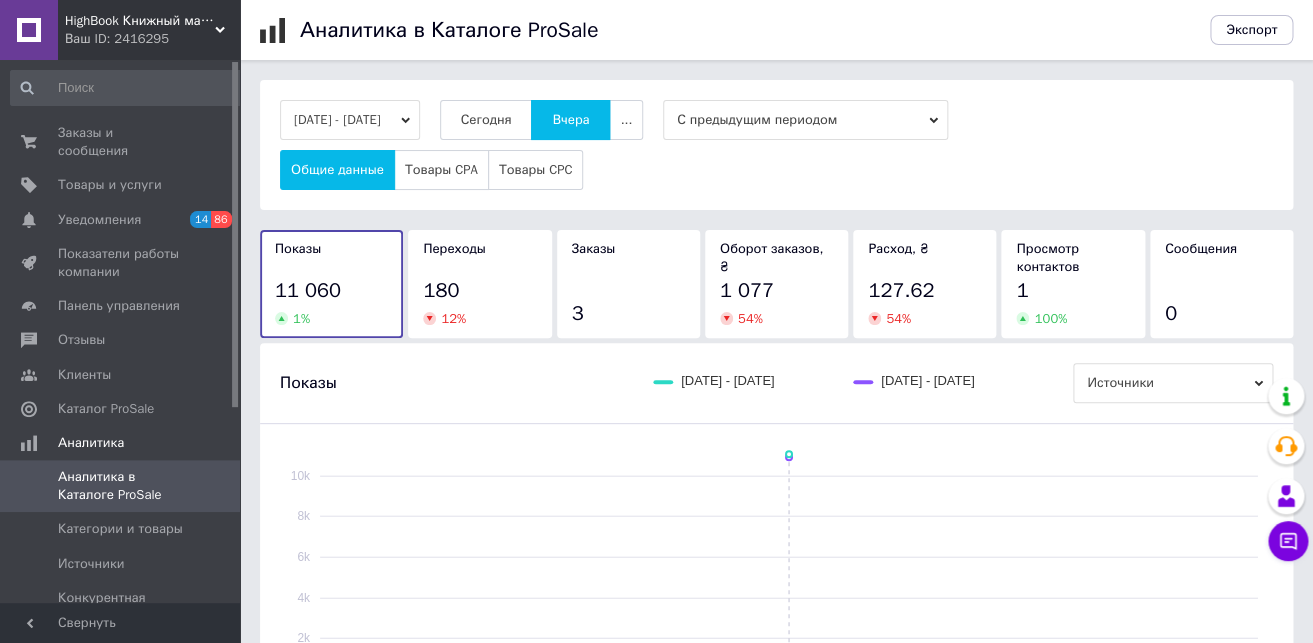 click on "Заказы и сообщения" at bounding box center [121, 142] 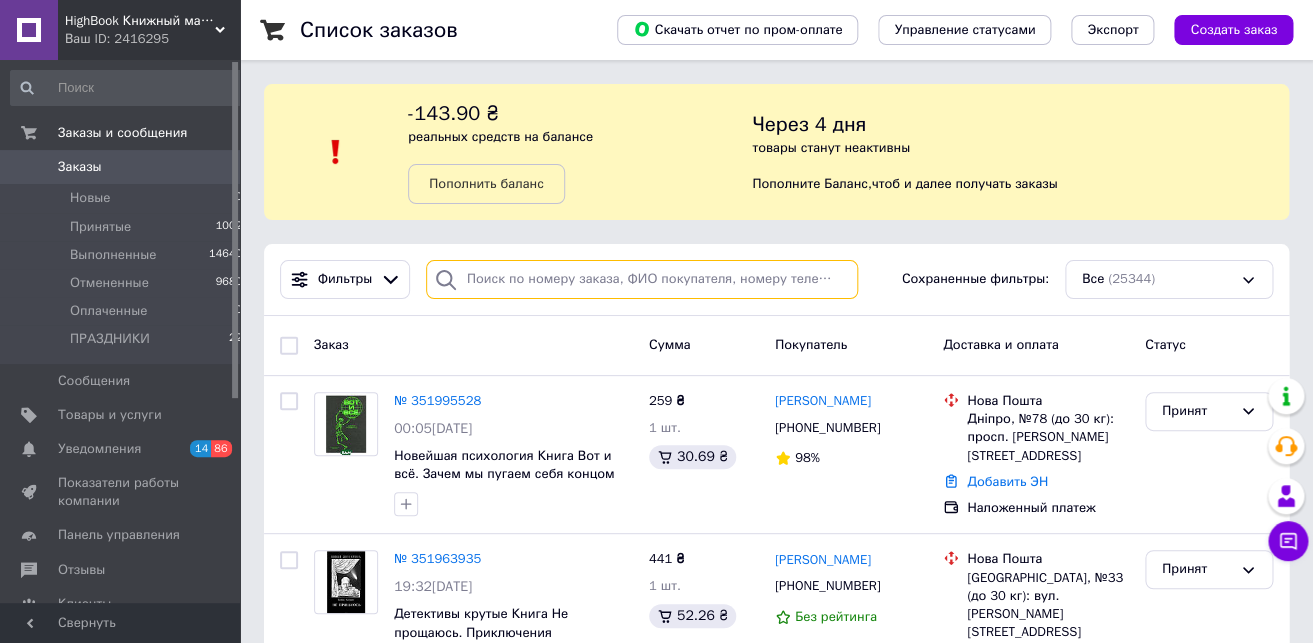 click at bounding box center (642, 279) 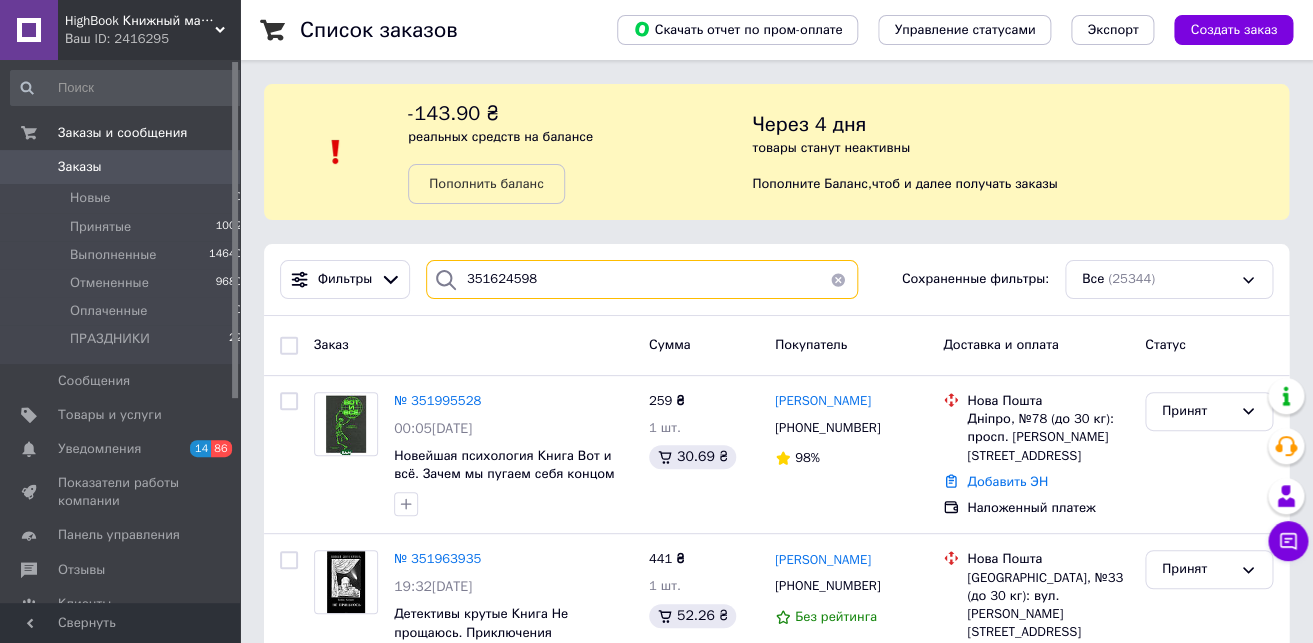 type on "351624598" 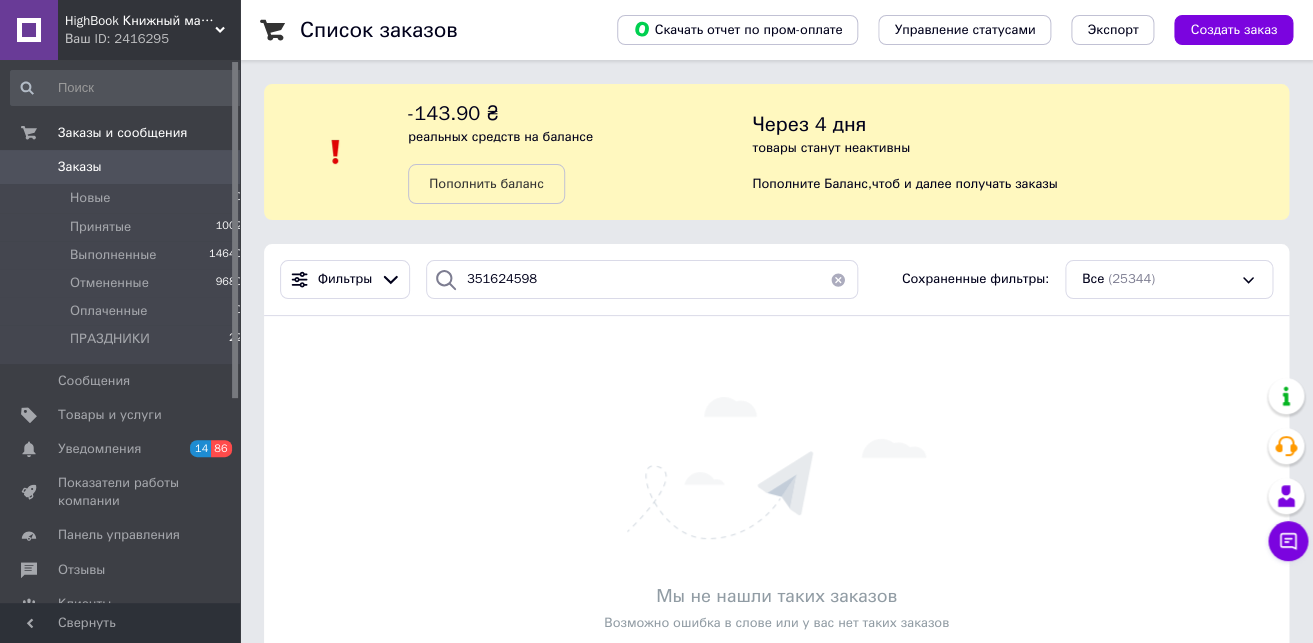 click on "HighBook Книжный магазин" at bounding box center [140, 21] 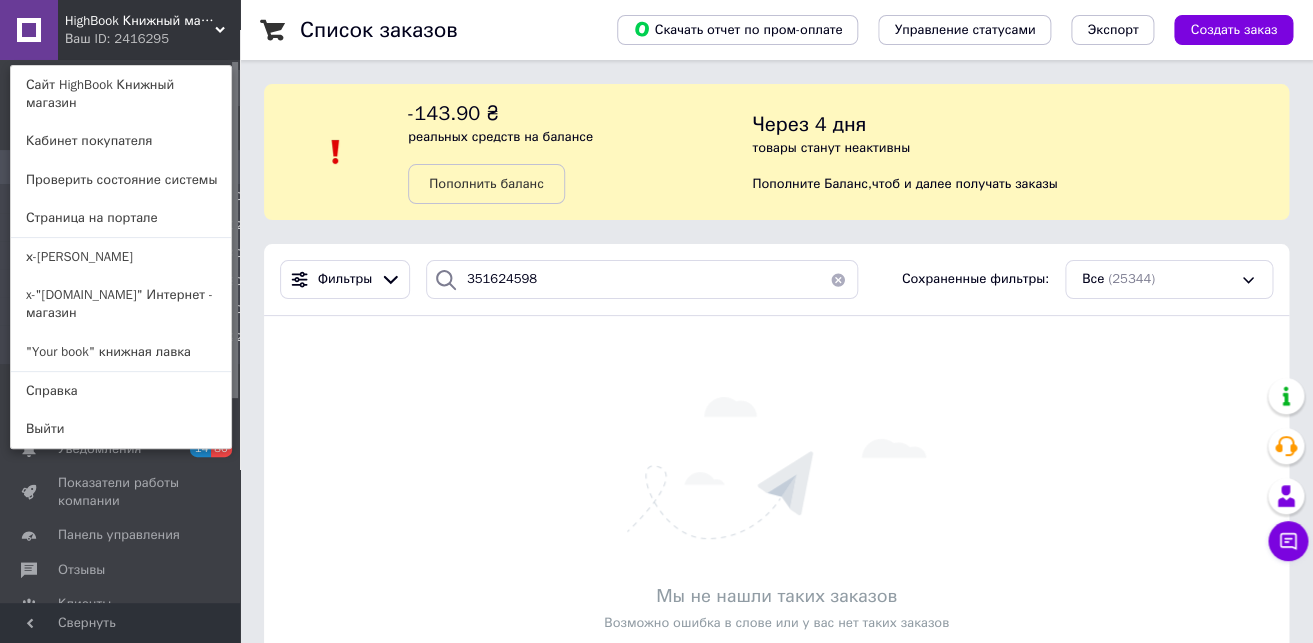 click on ""Your book" книжная лавка" at bounding box center [121, 352] 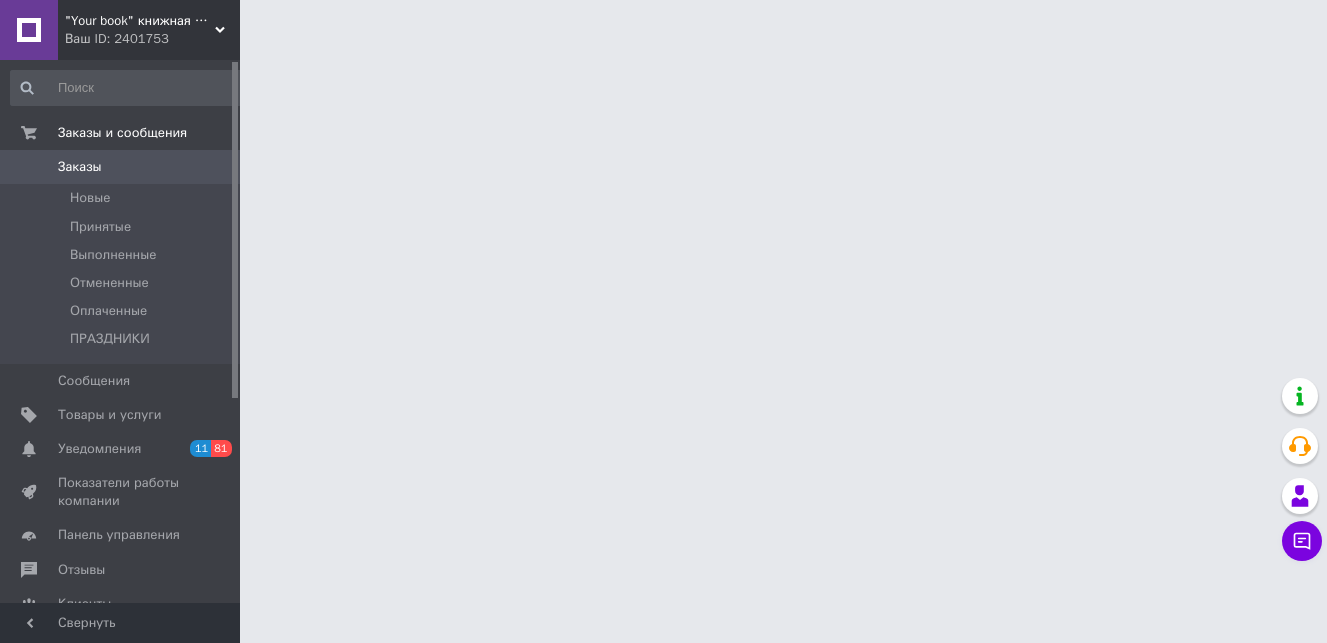 scroll, scrollTop: 0, scrollLeft: 0, axis: both 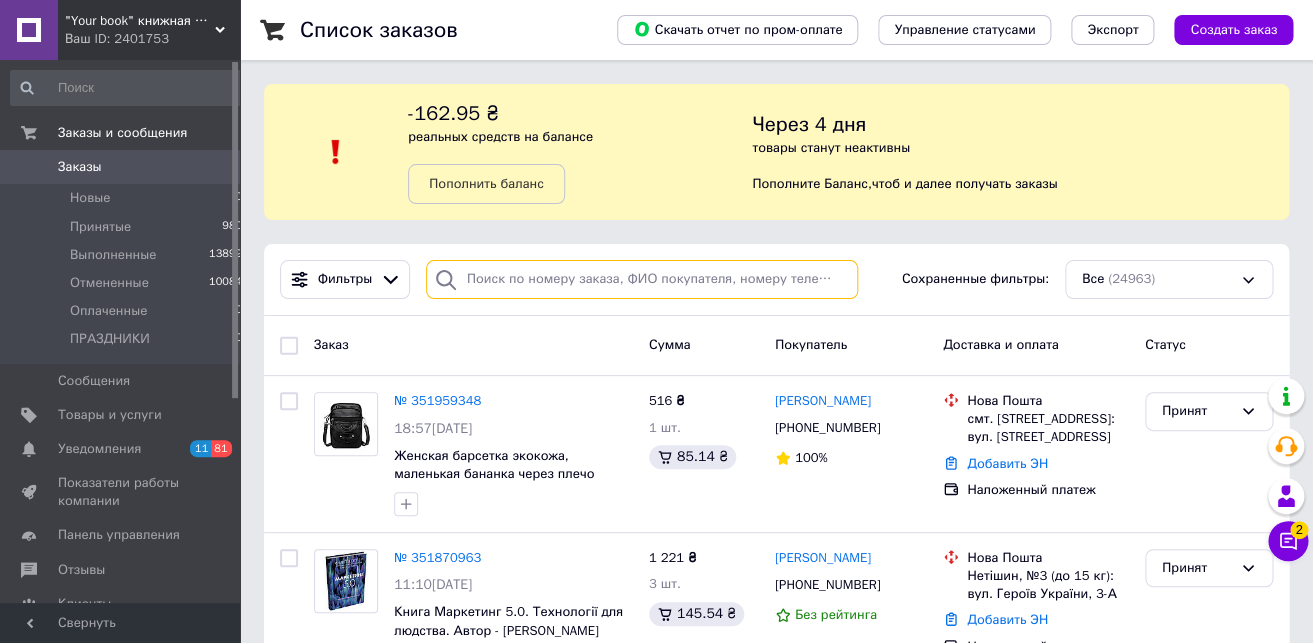 click at bounding box center [642, 279] 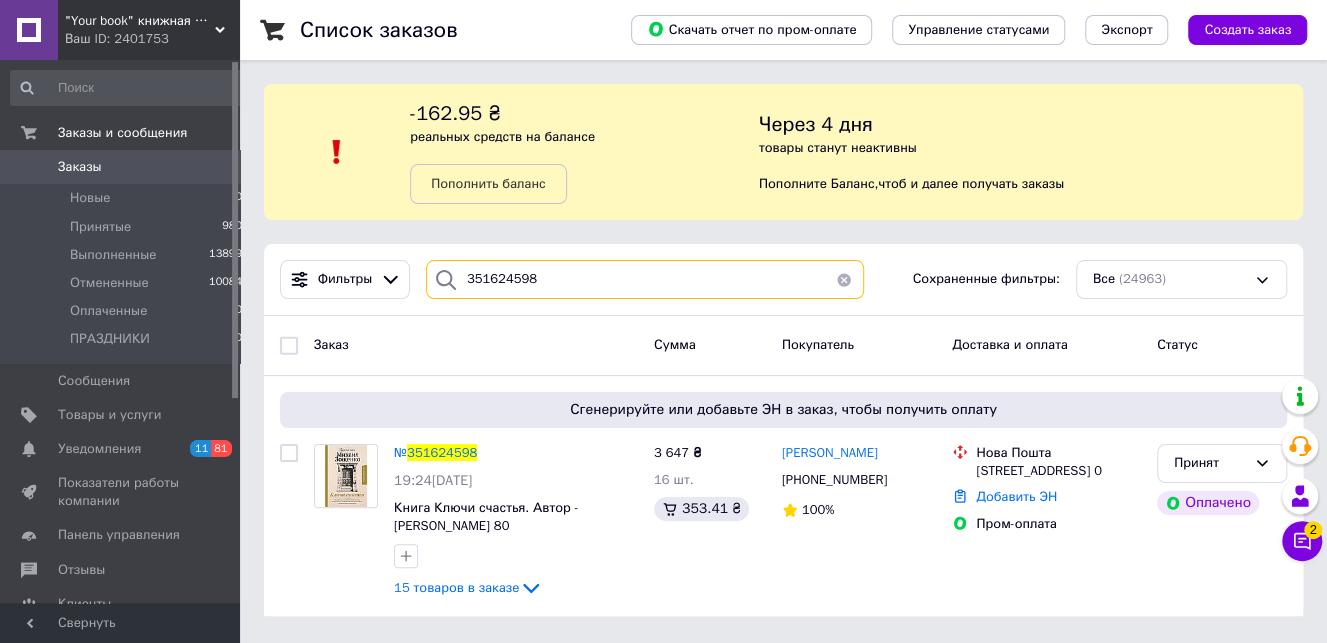 type on "351624598" 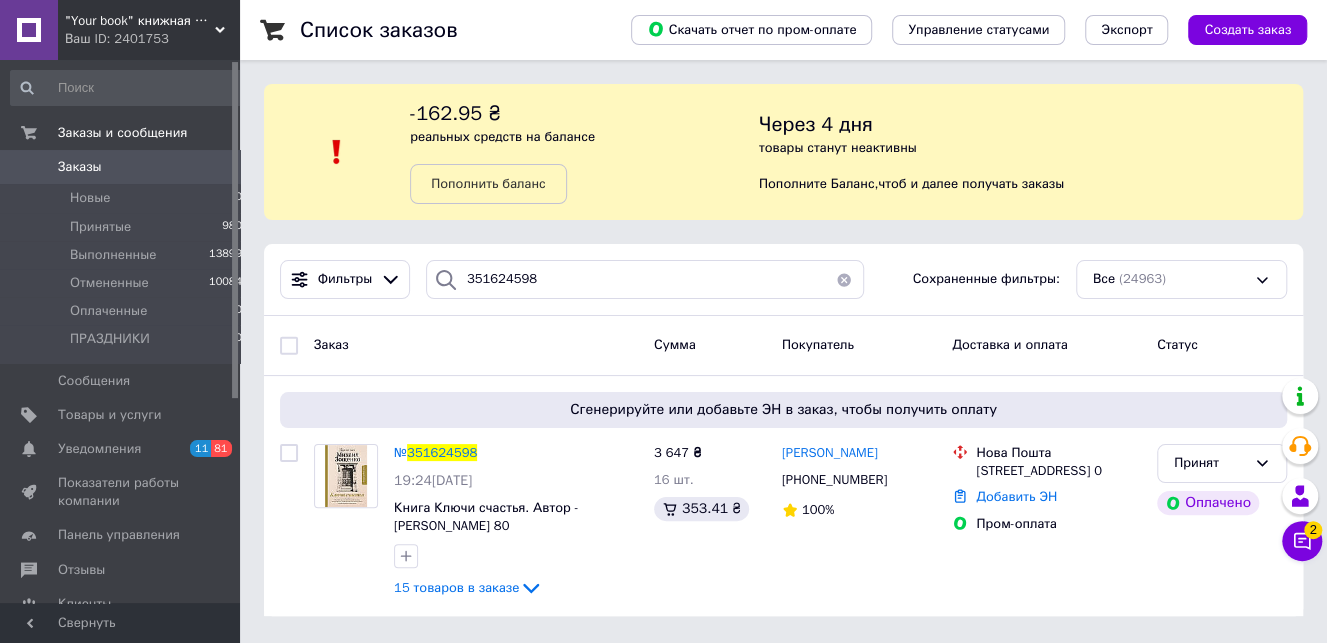 click on ""Your book" книжная лавка" at bounding box center (140, 21) 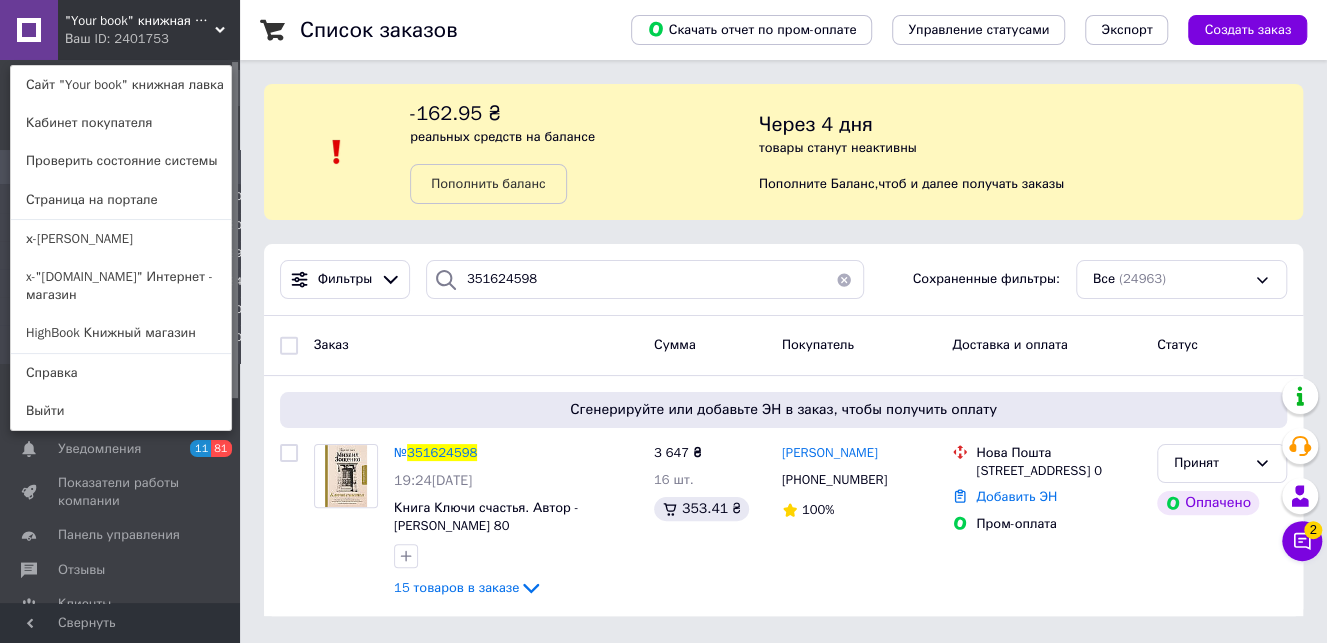 click on "HighBook Книжный магазин" at bounding box center (121, 333) 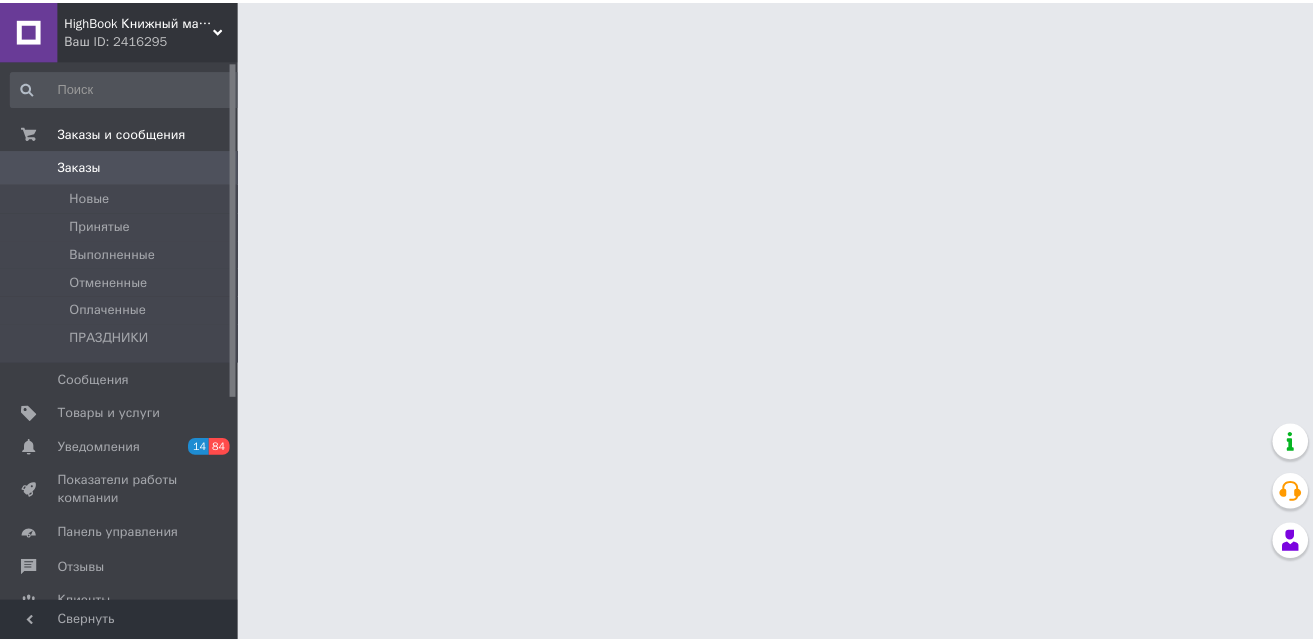 scroll, scrollTop: 0, scrollLeft: 0, axis: both 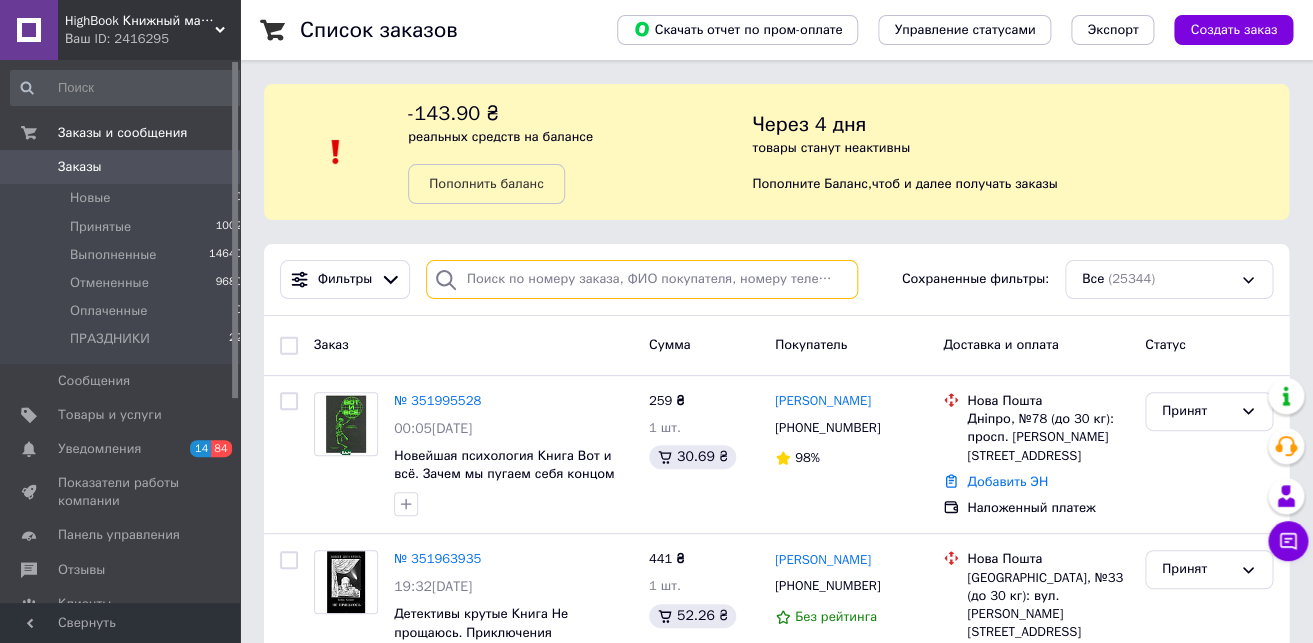 click at bounding box center [642, 279] 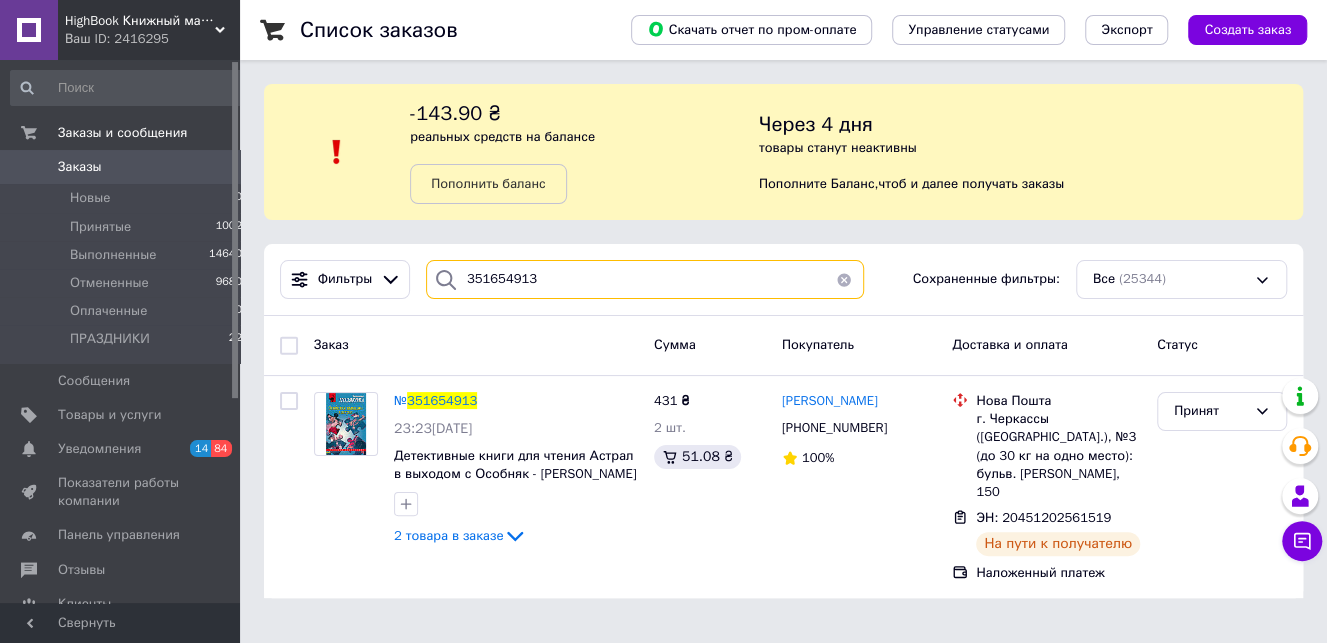 type on "351654913" 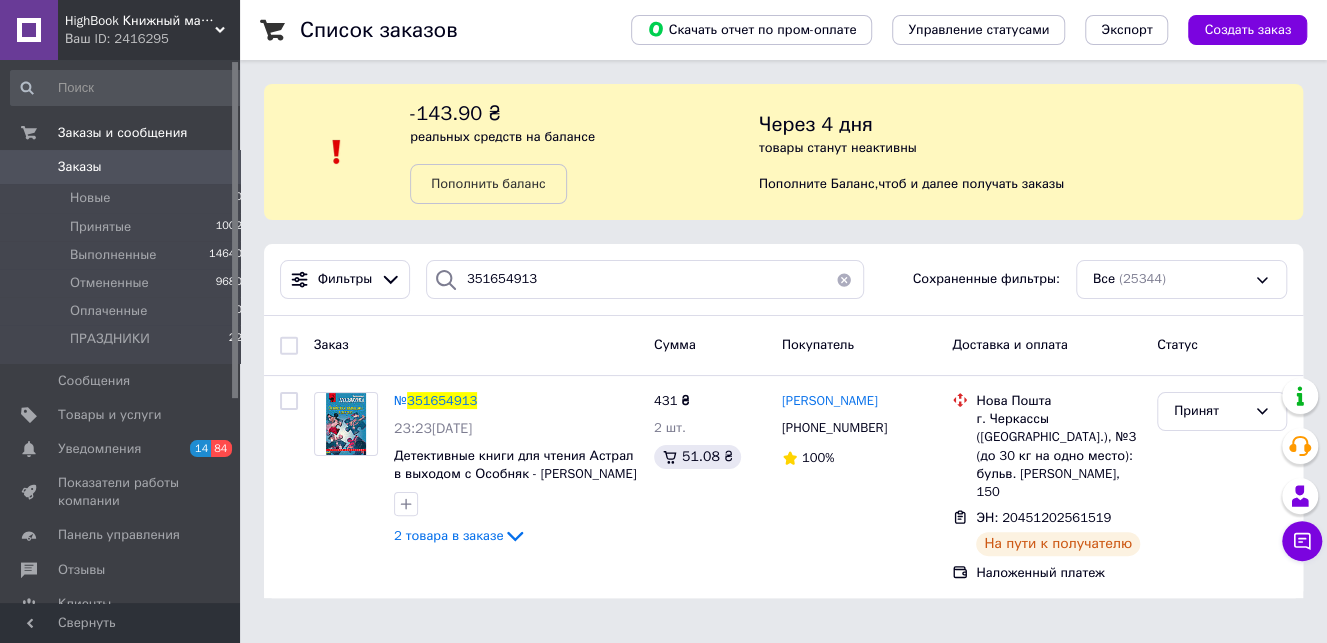 click on "351654913" at bounding box center (442, 400) 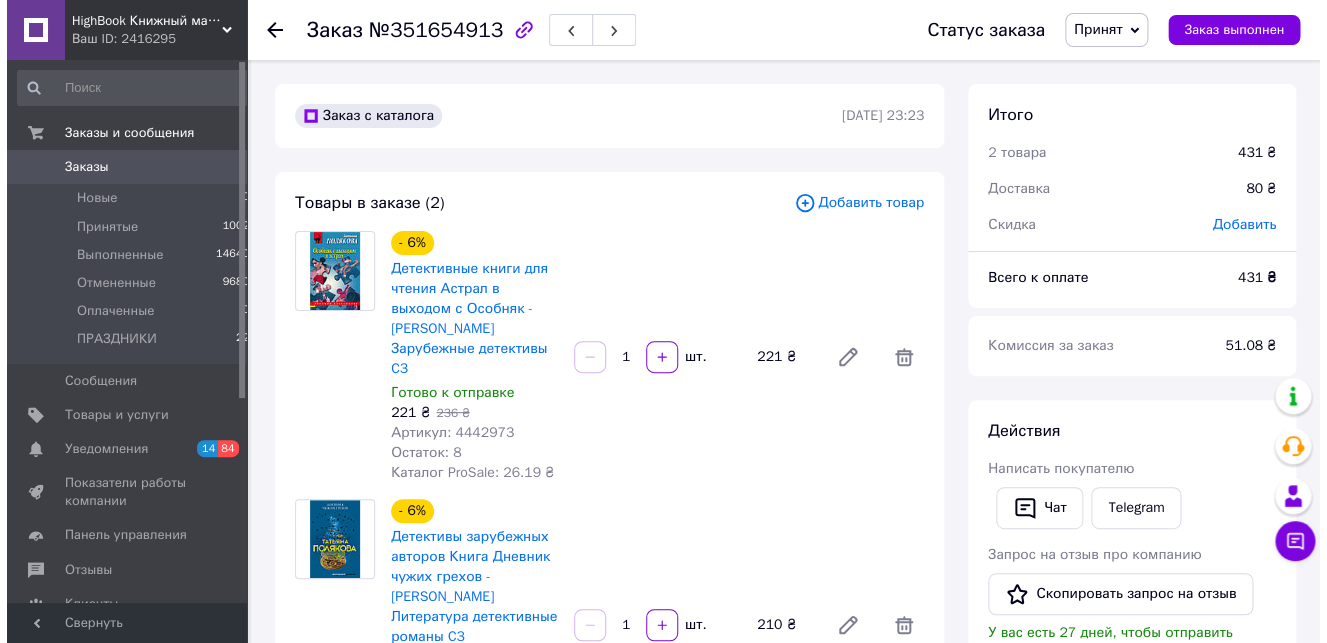 scroll, scrollTop: 210, scrollLeft: 0, axis: vertical 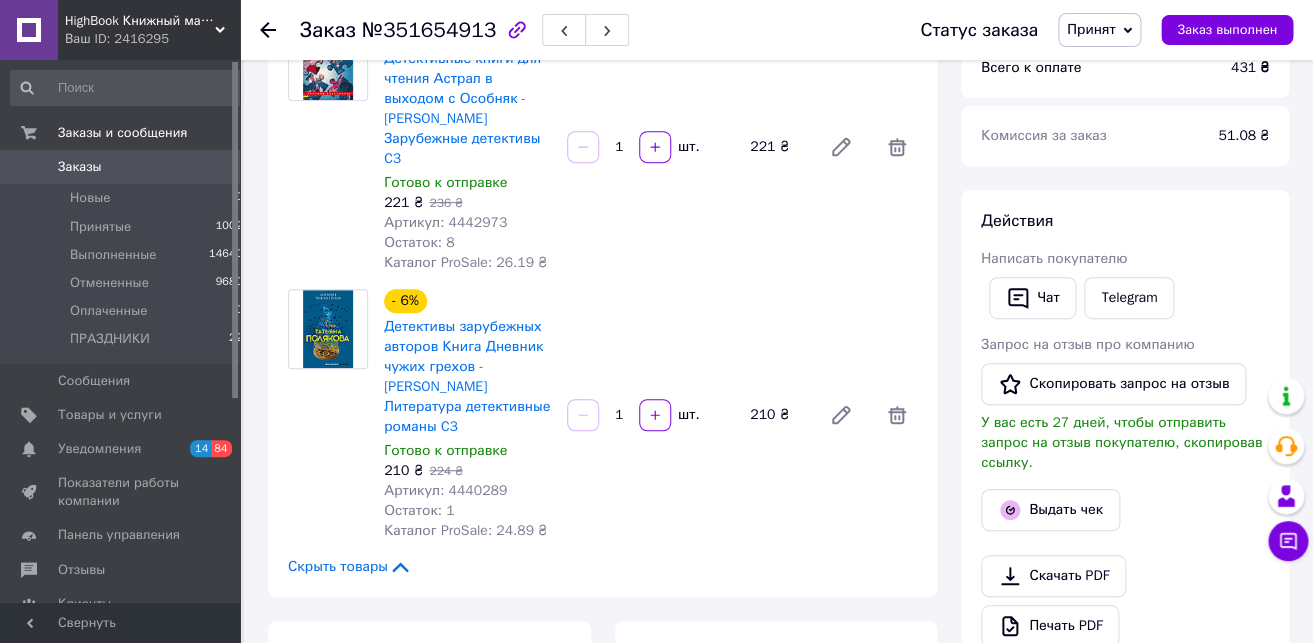 click on "Выдать чек" at bounding box center [1050, 510] 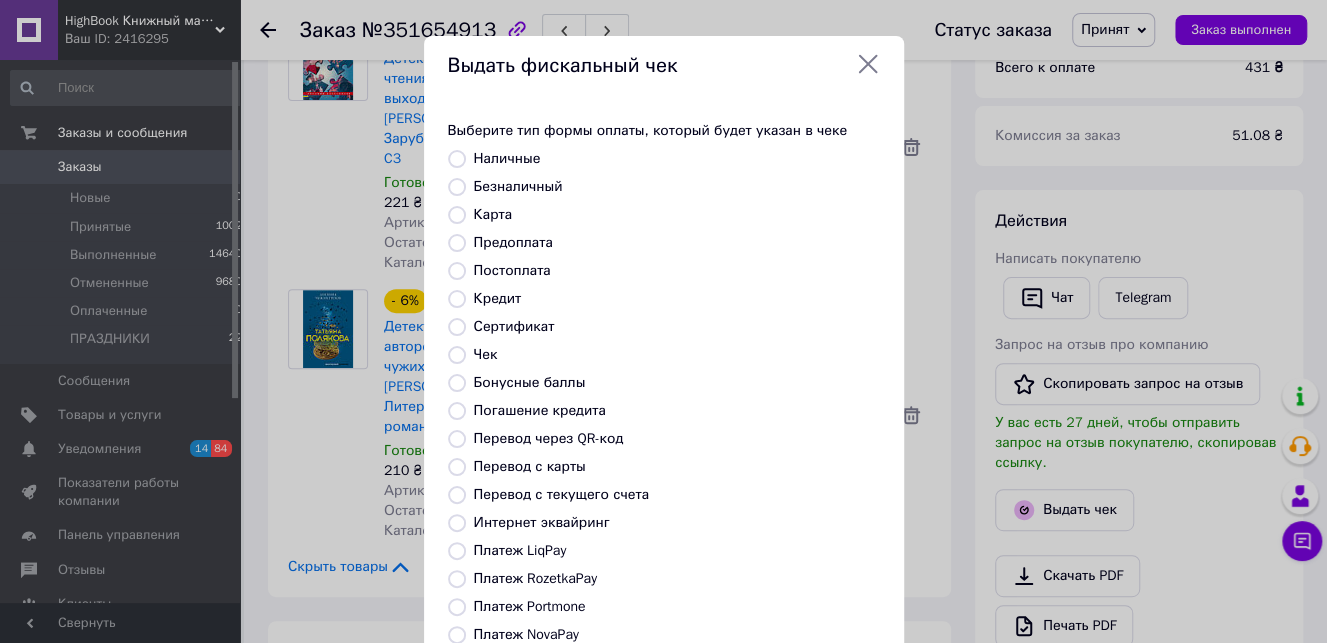 scroll, scrollTop: 110, scrollLeft: 0, axis: vertical 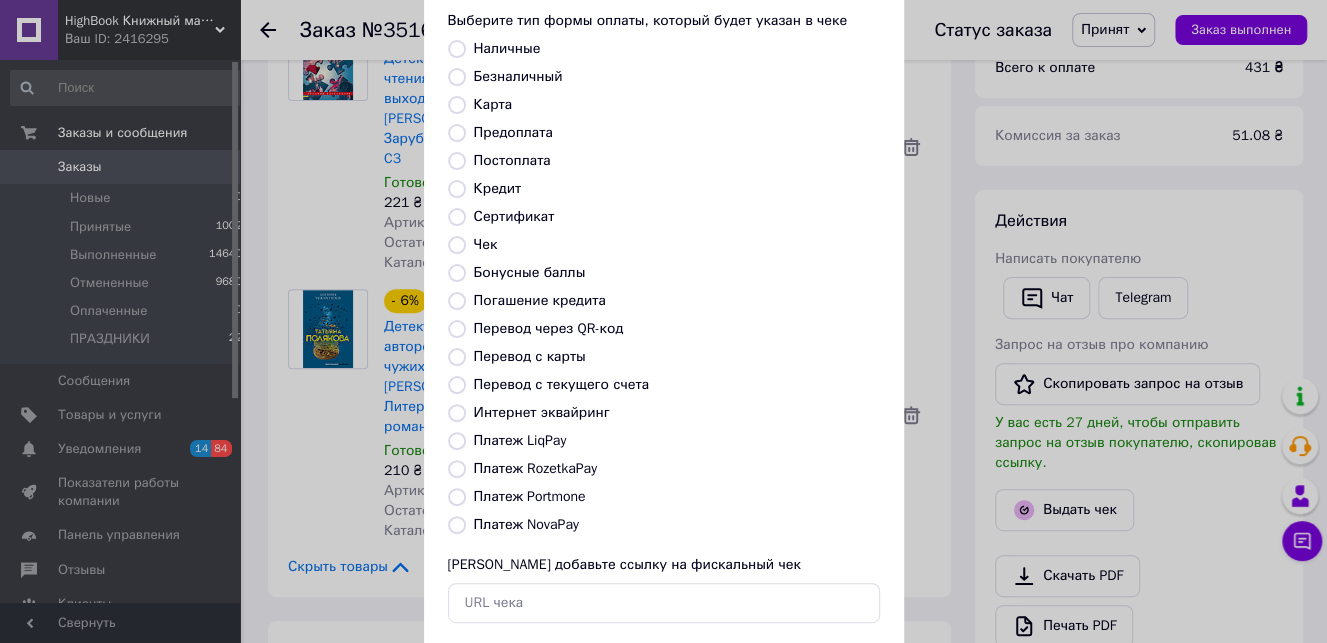 type 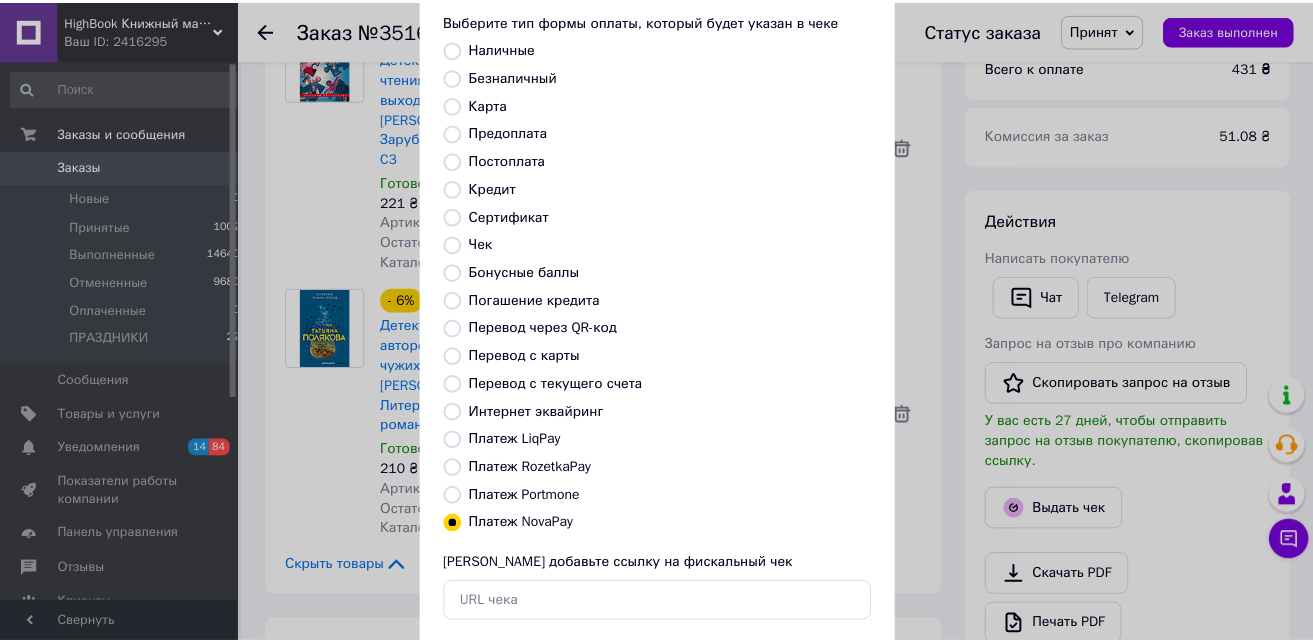 scroll, scrollTop: 217, scrollLeft: 0, axis: vertical 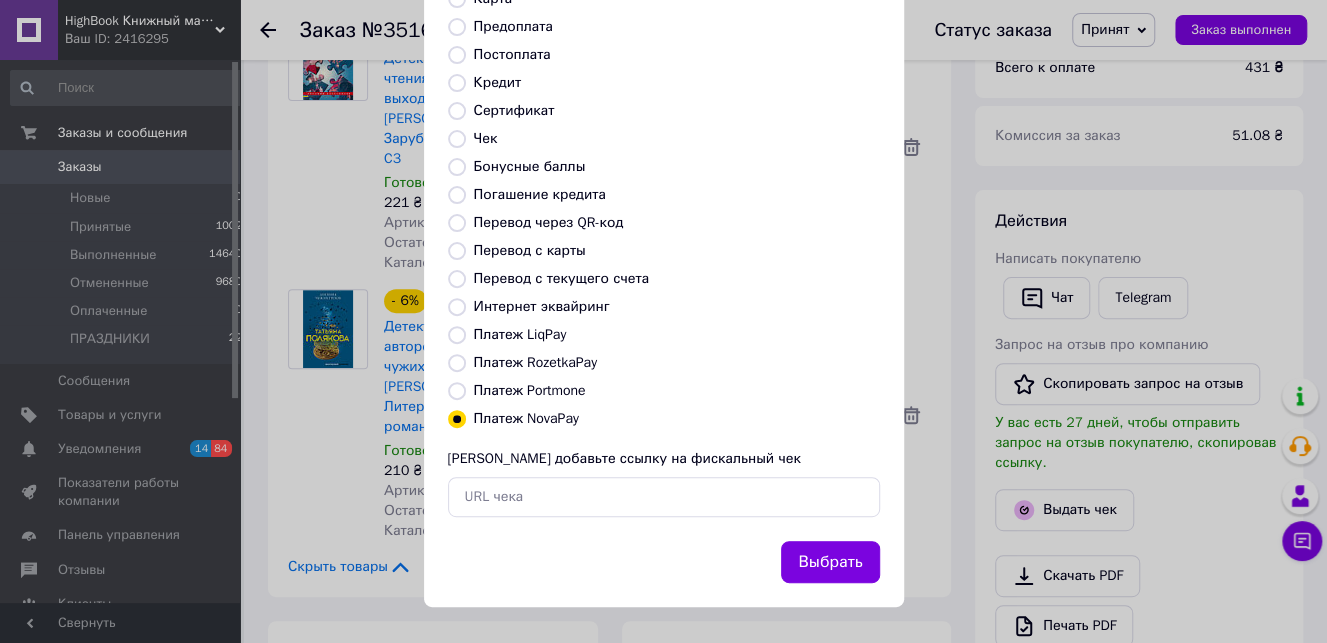 click on "Выбрать" at bounding box center [830, 562] 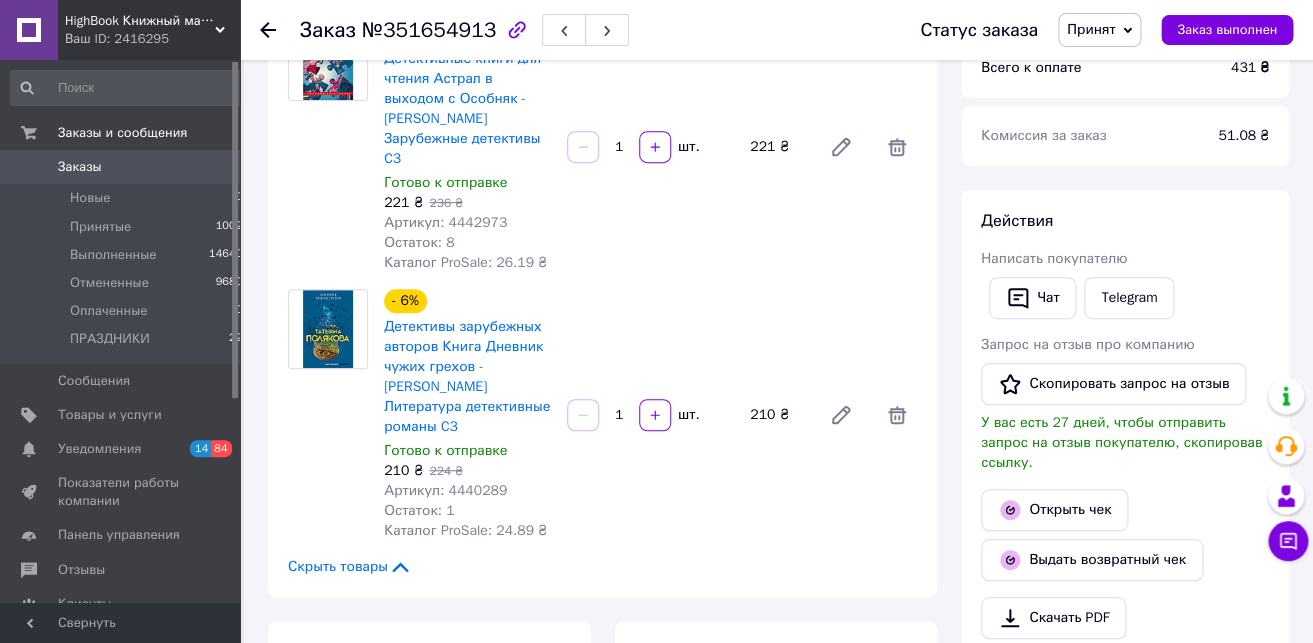 click 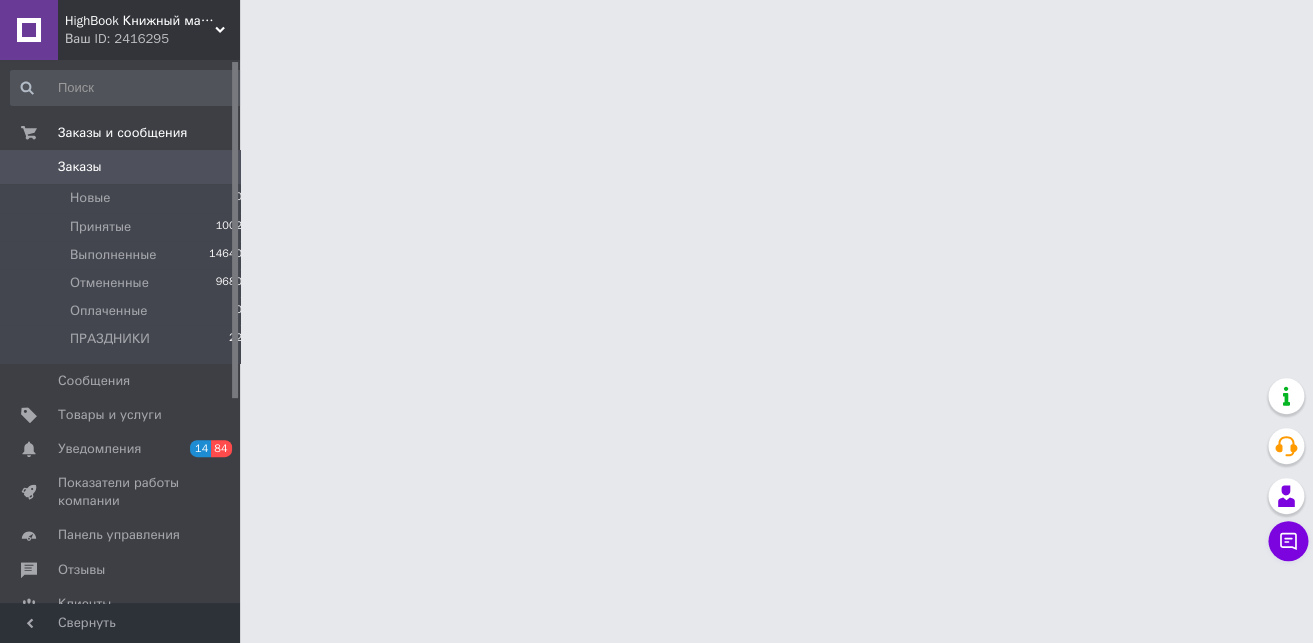 scroll, scrollTop: 0, scrollLeft: 0, axis: both 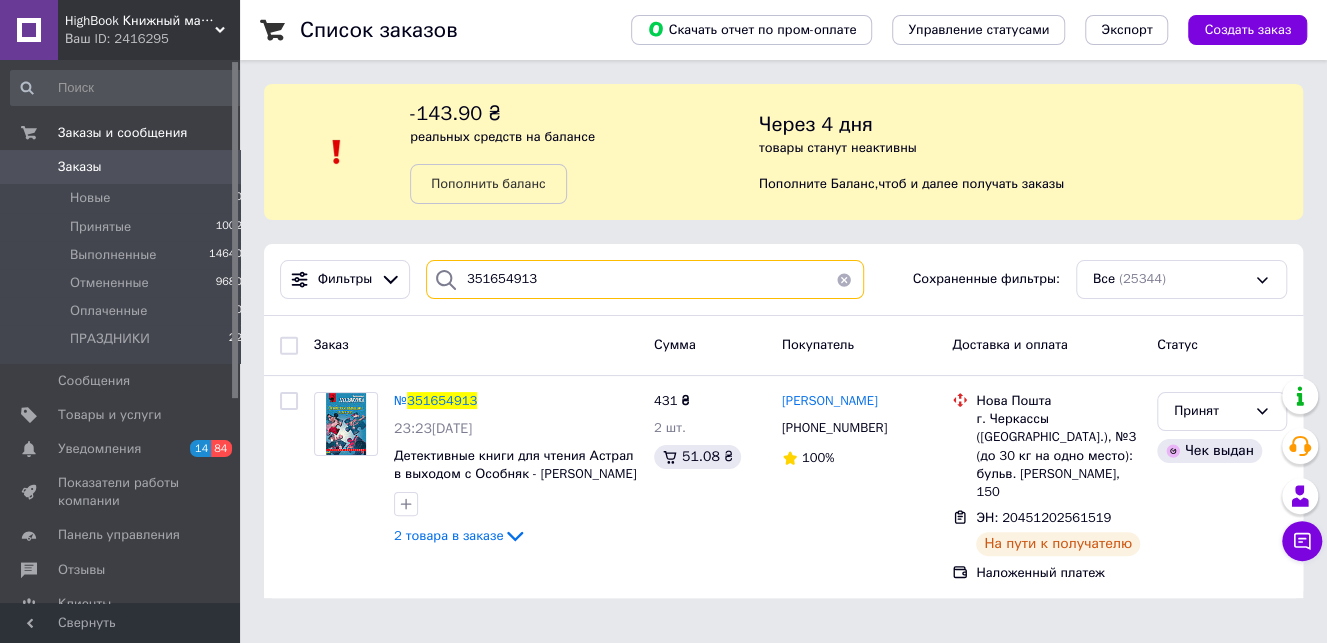 drag, startPoint x: 576, startPoint y: 283, endPoint x: 267, endPoint y: 271, distance: 309.2329 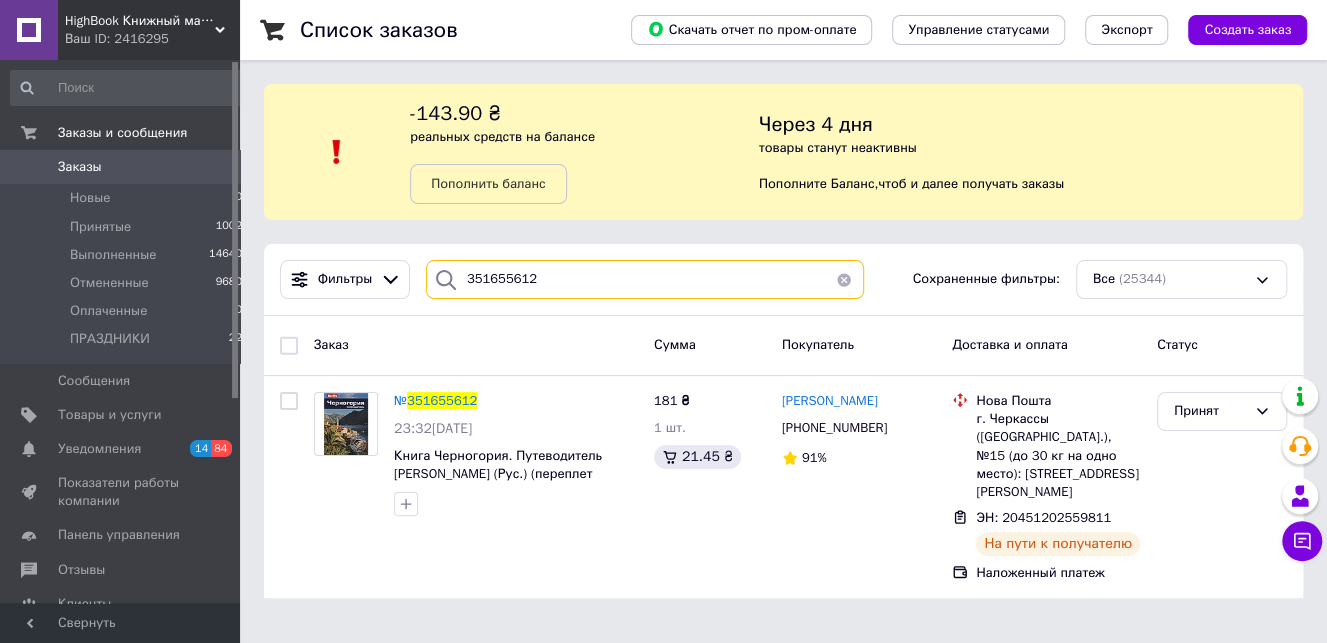 type on "351655612" 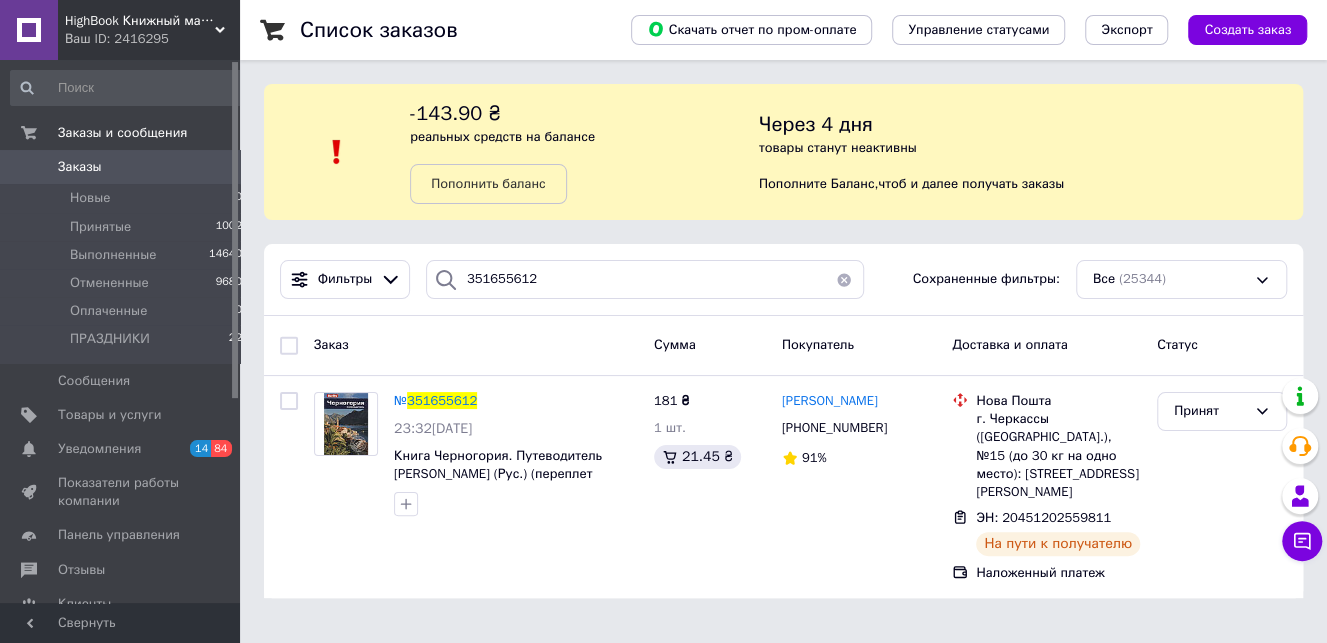 click on "351655612" at bounding box center (442, 400) 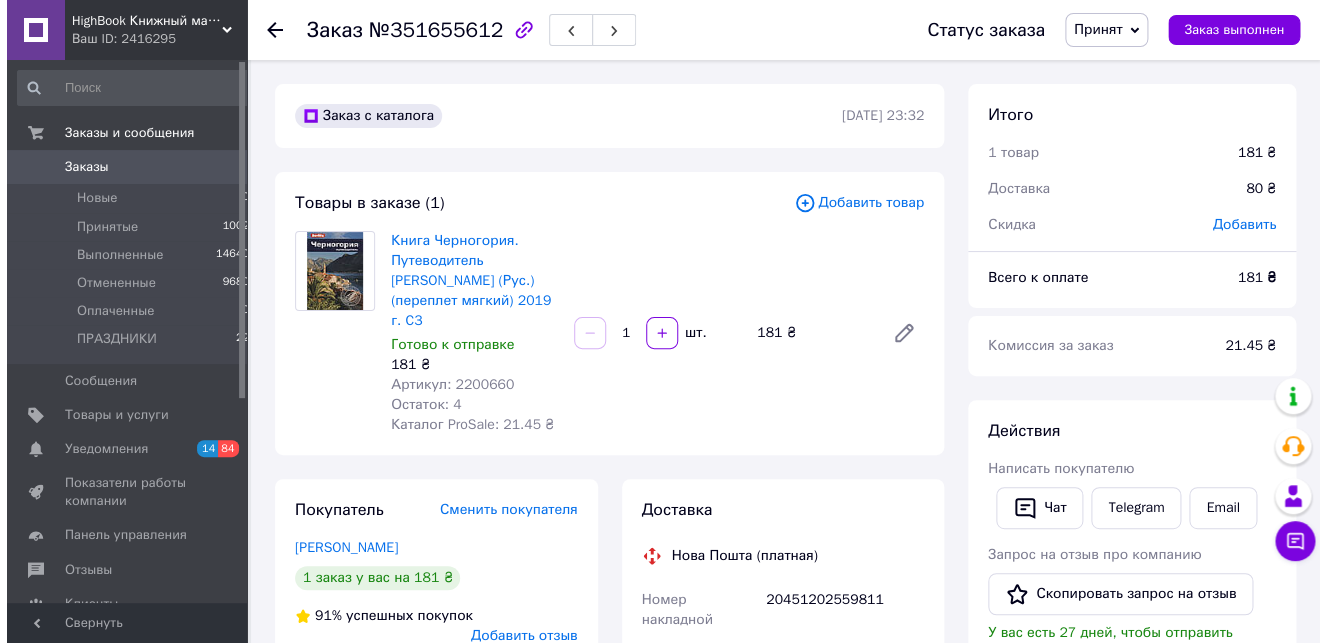 scroll, scrollTop: 315, scrollLeft: 0, axis: vertical 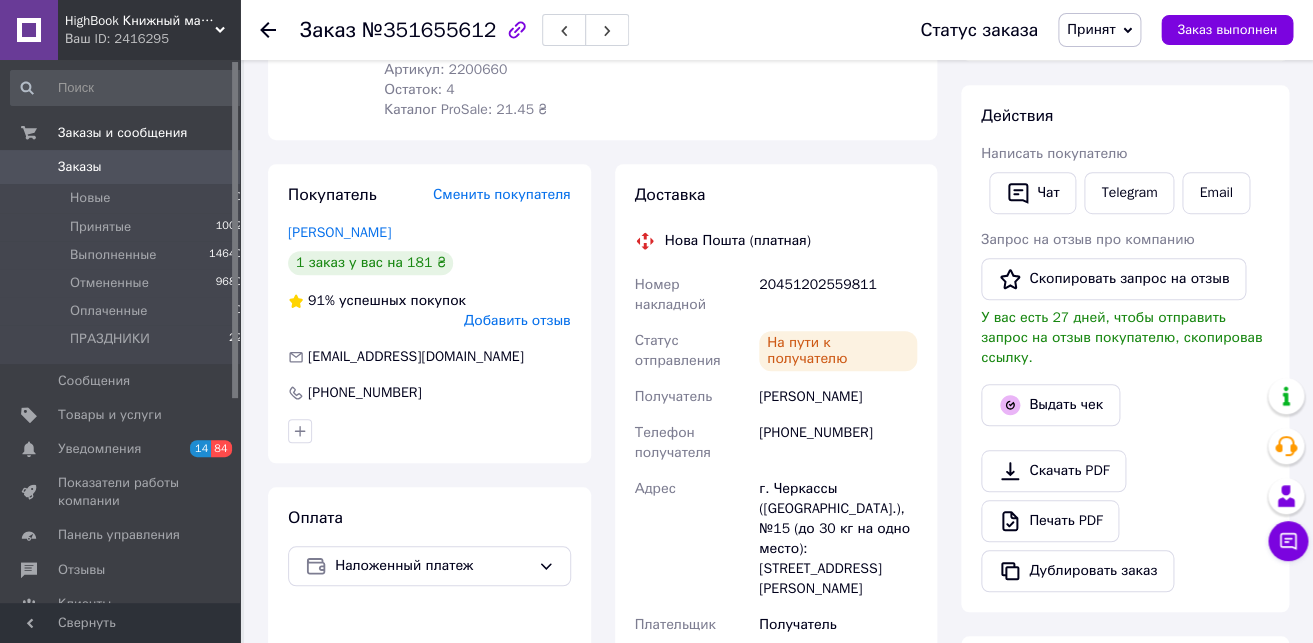 click on "Выдать чек" at bounding box center [1050, 405] 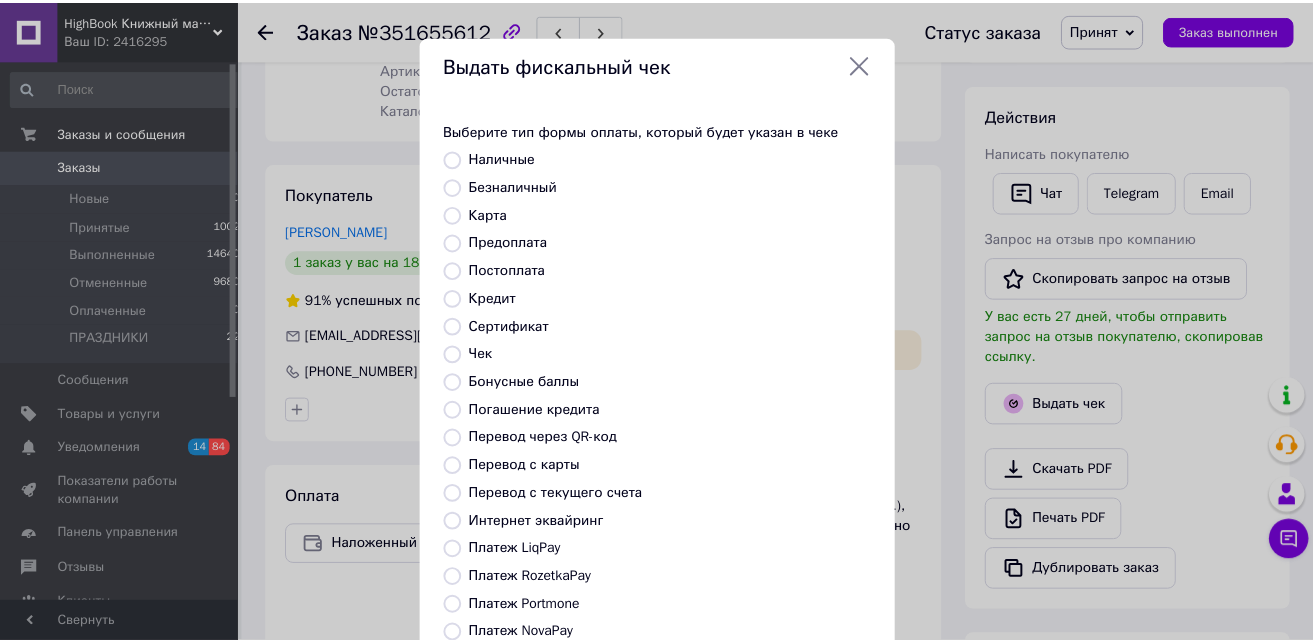 scroll, scrollTop: 217, scrollLeft: 0, axis: vertical 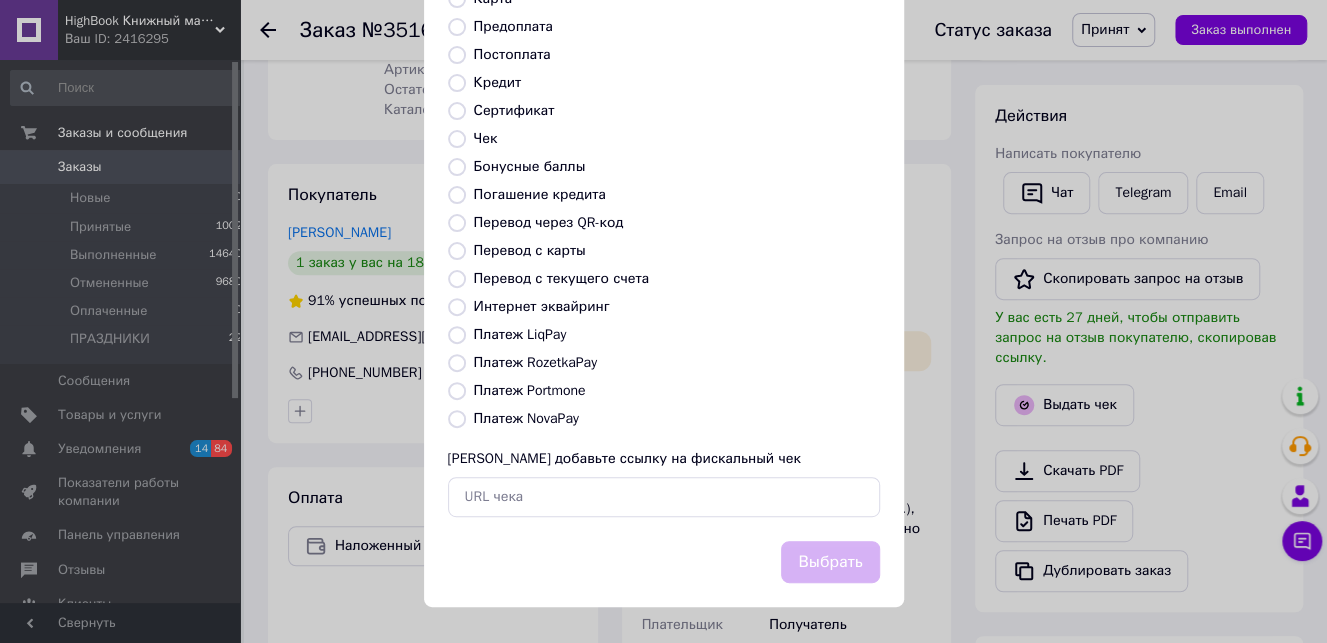 click on "Выберите тип формы оплаты, который будет указан в чеке Наличные Безналичный Карта Предоплата Постоплата Кредит Сертификат Чек Бонусные баллы Погашение кредита Перевод через QR-код Перевод с карты Перевод с текущего счета Интернет эквайринг Платеж LiqPay Платеж RozetkaPay Платеж Portmone Платеж NovaPay Или добавьте ссылку на фискальный чек" at bounding box center (664, 211) 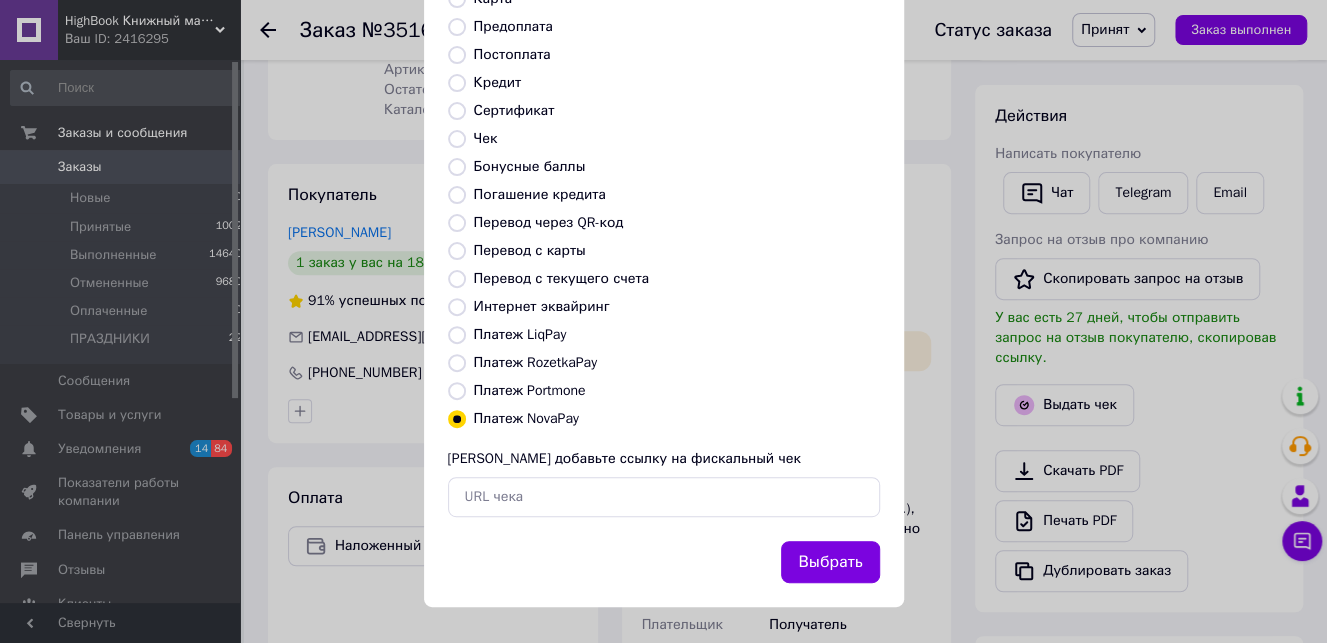 click on "Выбрать" at bounding box center [830, 562] 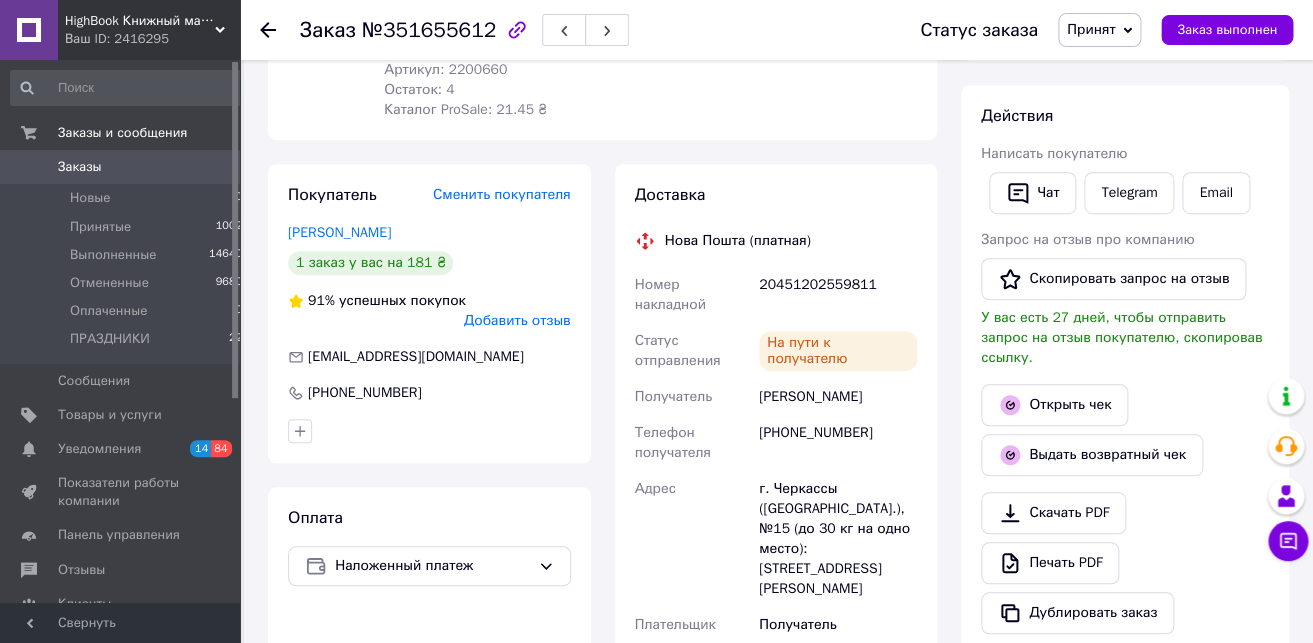 click on "HighBook Книжный магазин" at bounding box center (140, 21) 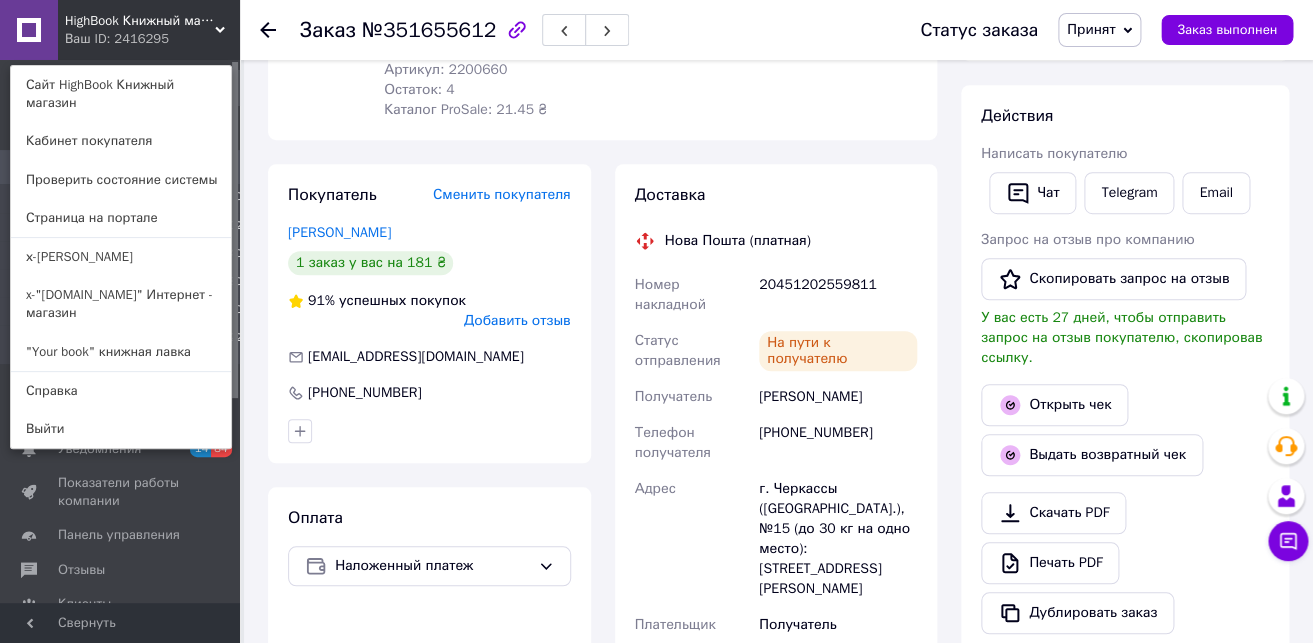 click on ""Your book" книжная лавка" at bounding box center [121, 352] 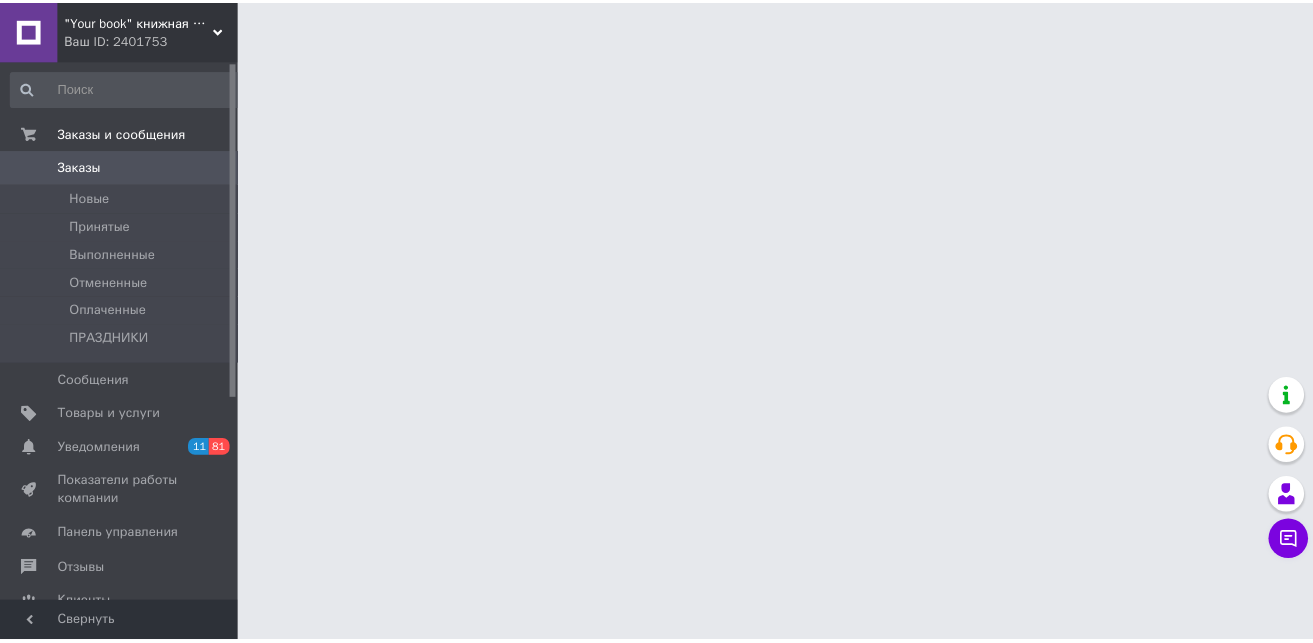 scroll, scrollTop: 0, scrollLeft: 0, axis: both 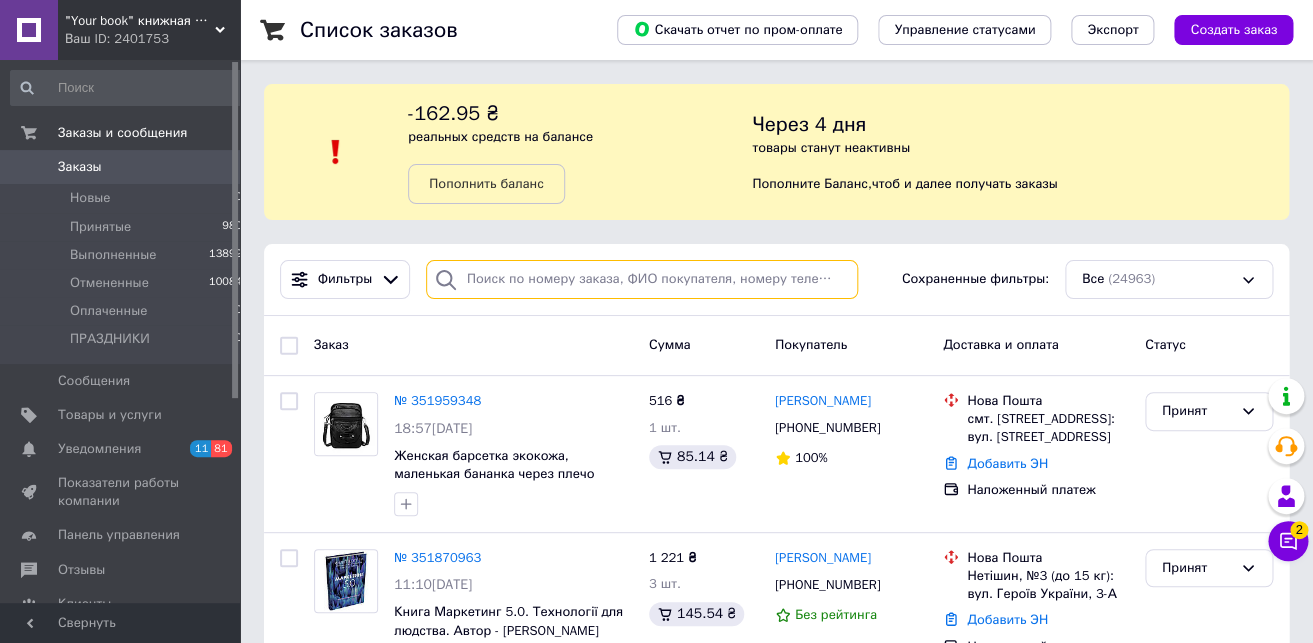 click at bounding box center [642, 279] 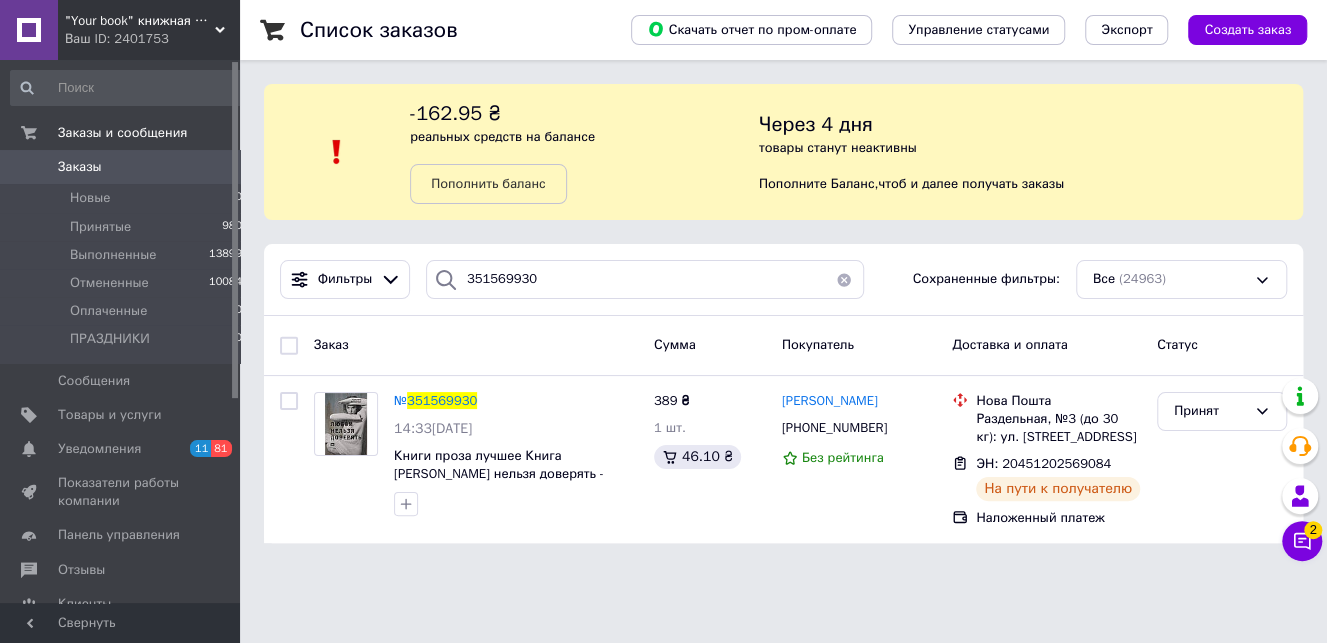click on "351569930" at bounding box center [442, 400] 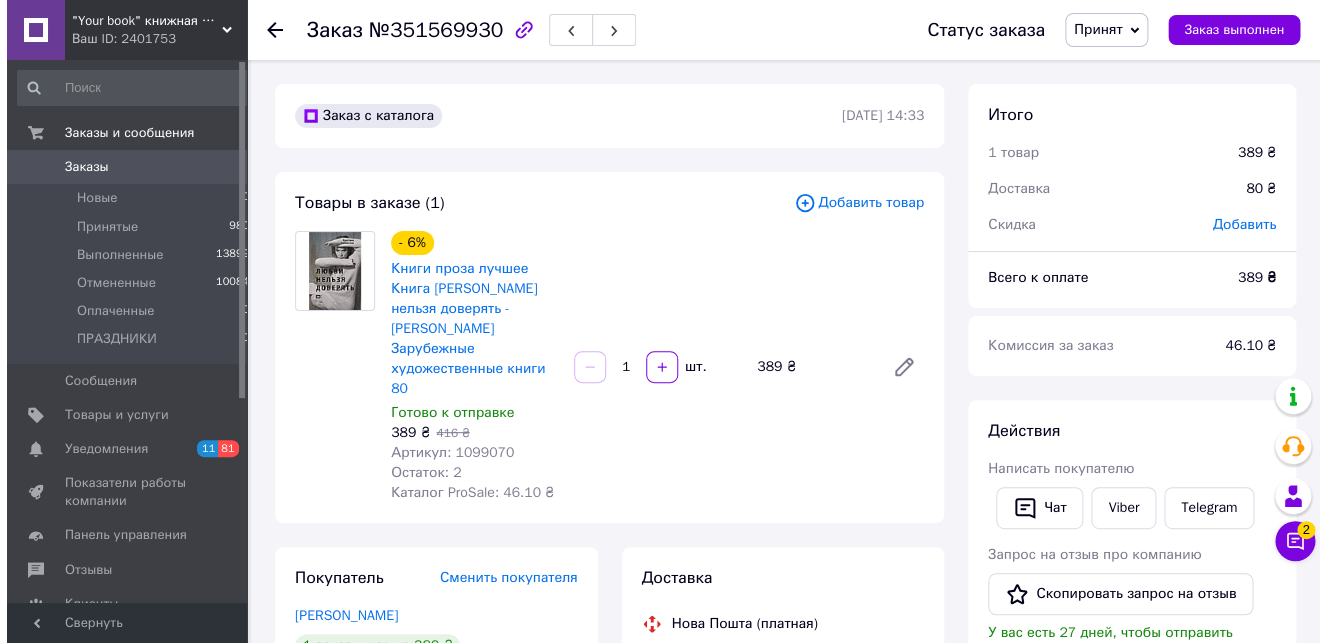 scroll, scrollTop: 315, scrollLeft: 0, axis: vertical 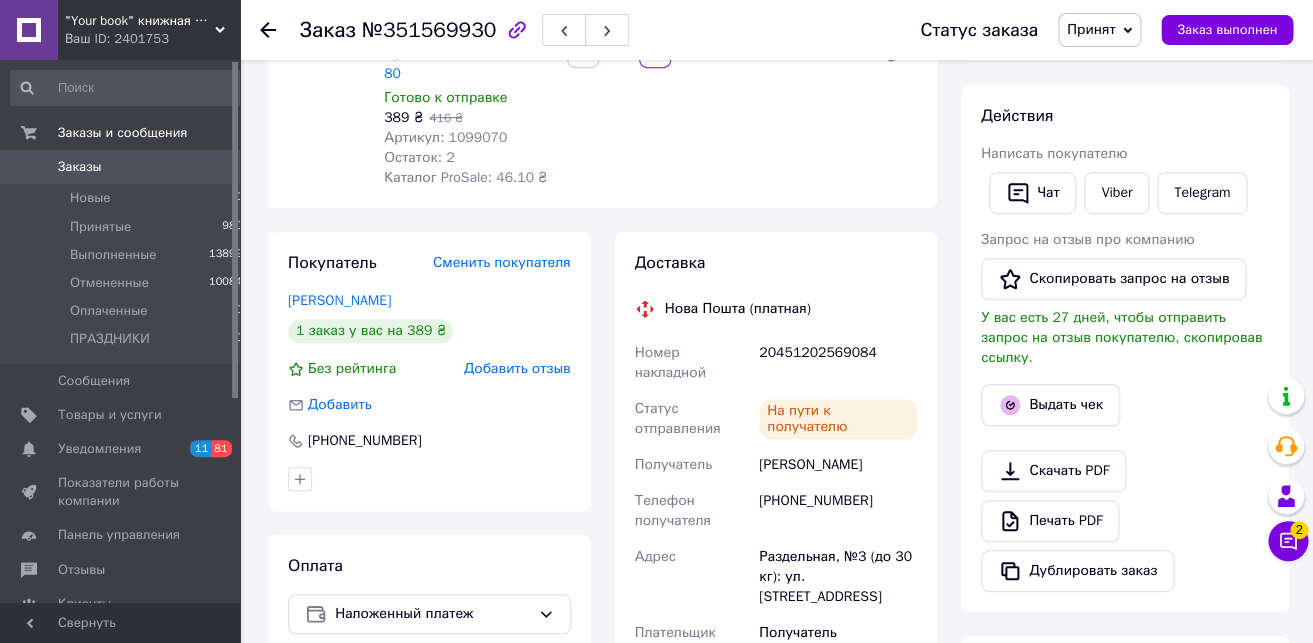 click on "Выдать чек" at bounding box center (1050, 405) 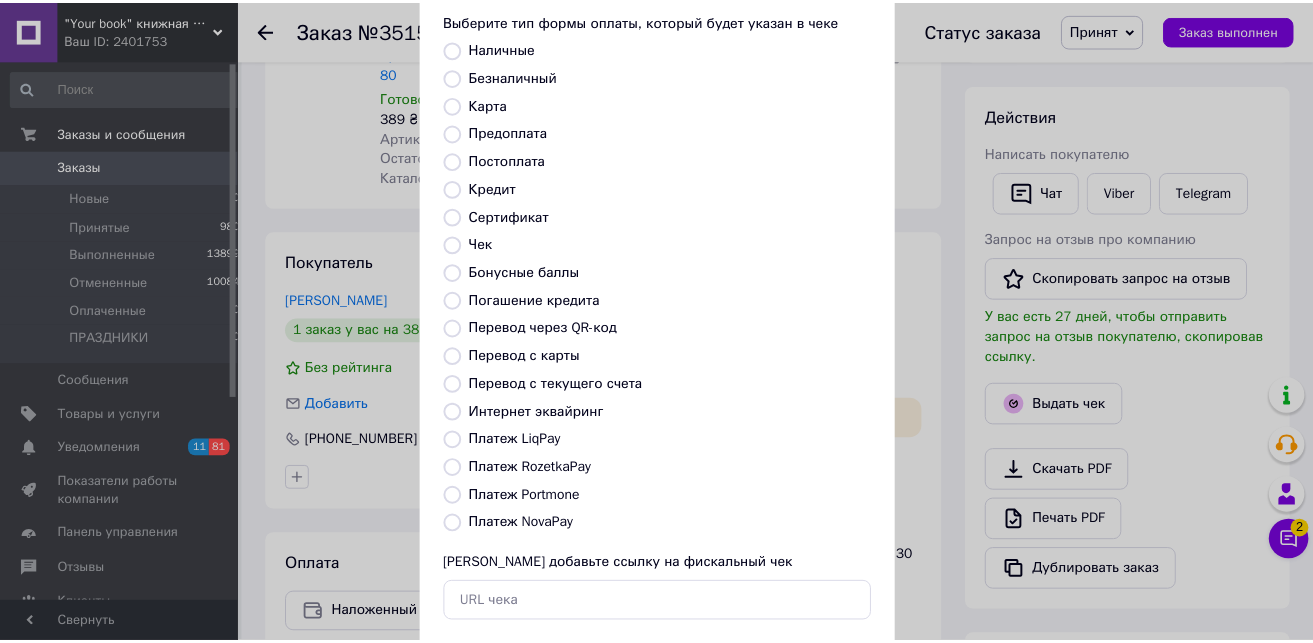 scroll, scrollTop: 217, scrollLeft: 0, axis: vertical 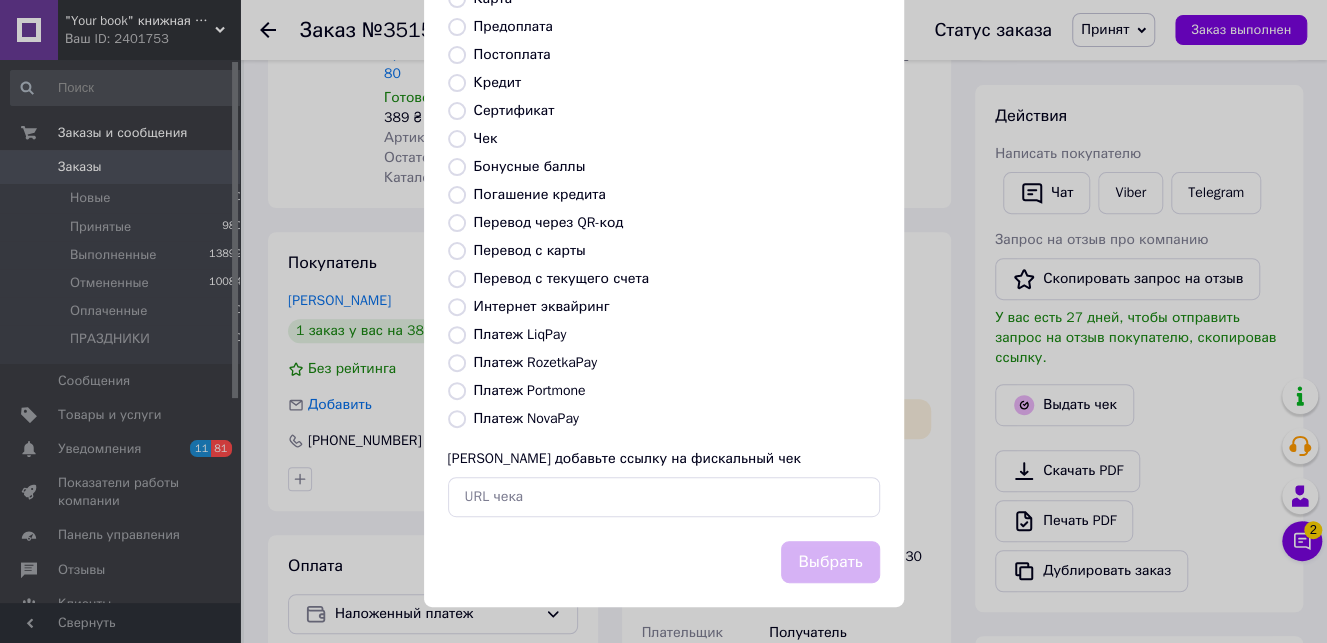 click on "Платеж NovaPay" at bounding box center (526, 418) 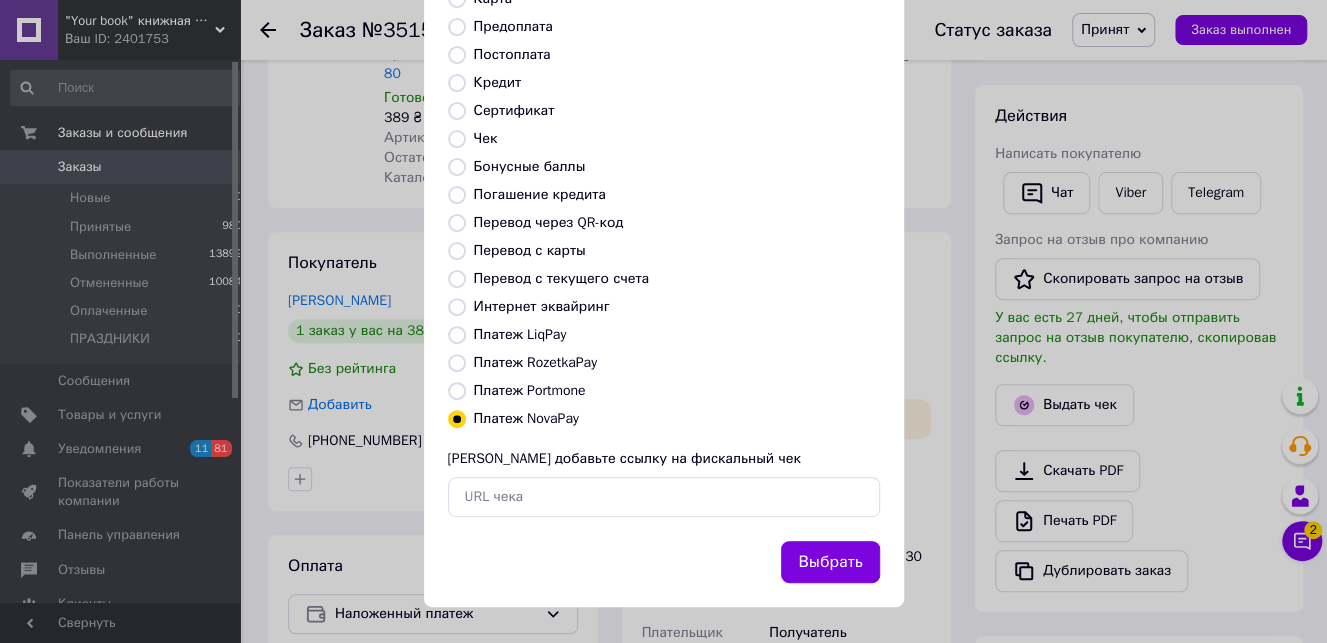 click on "Выбрать" at bounding box center (830, 562) 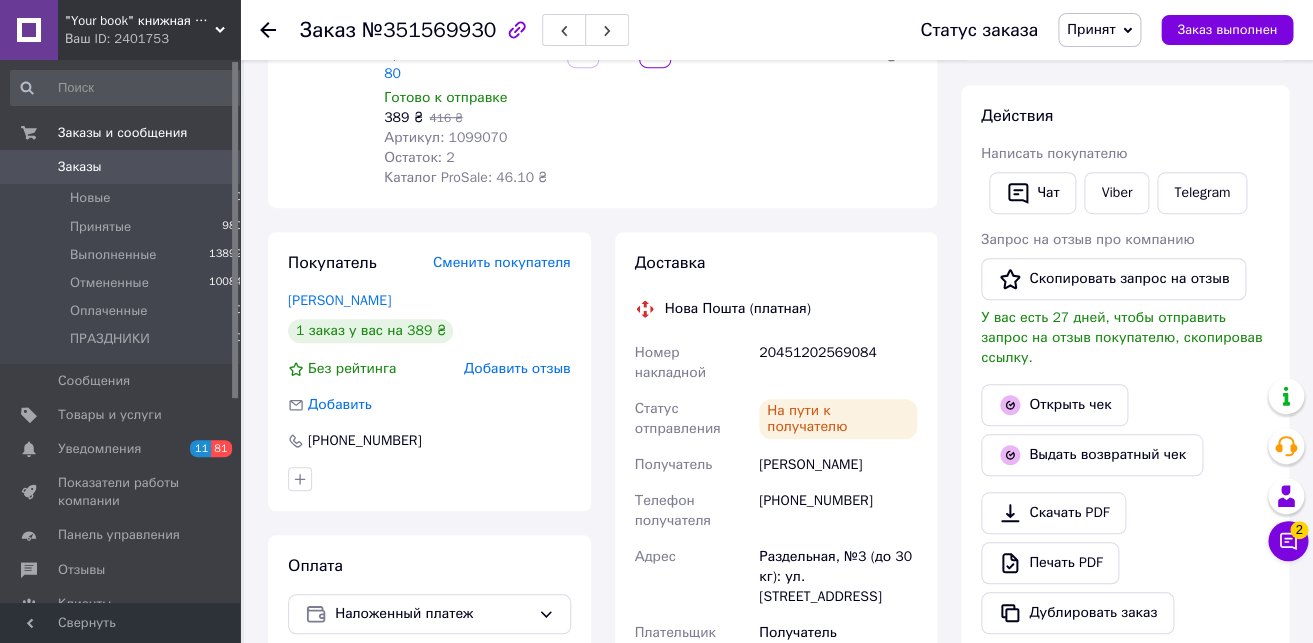 click 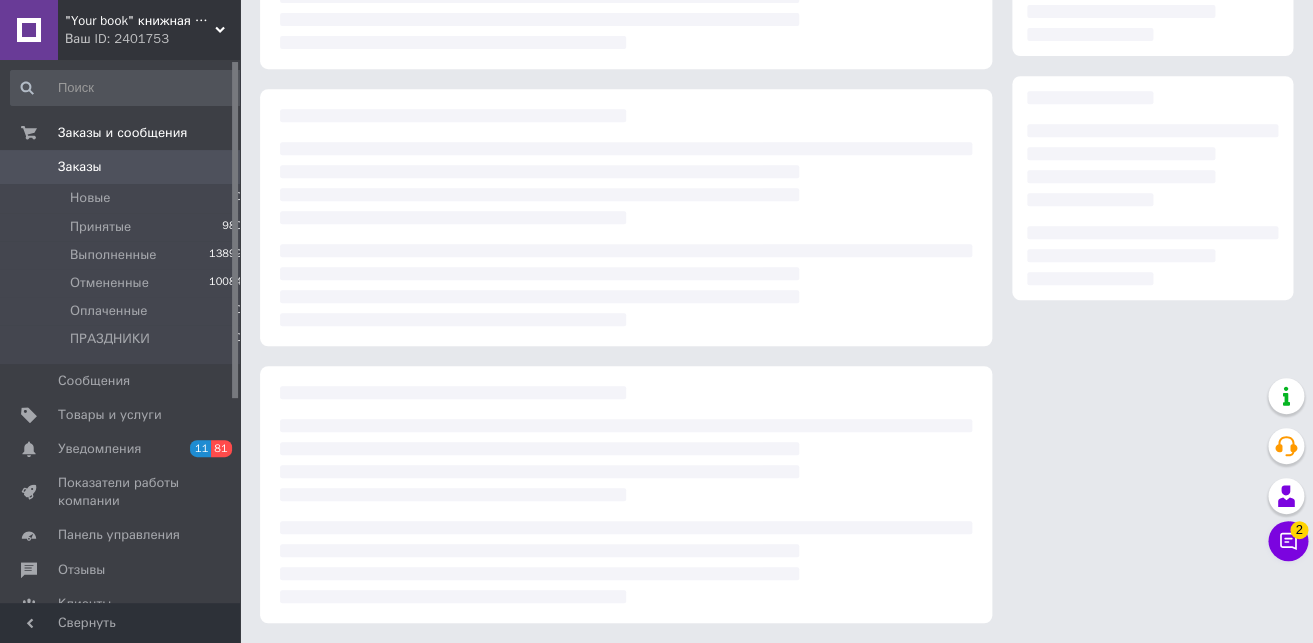 scroll, scrollTop: 0, scrollLeft: 0, axis: both 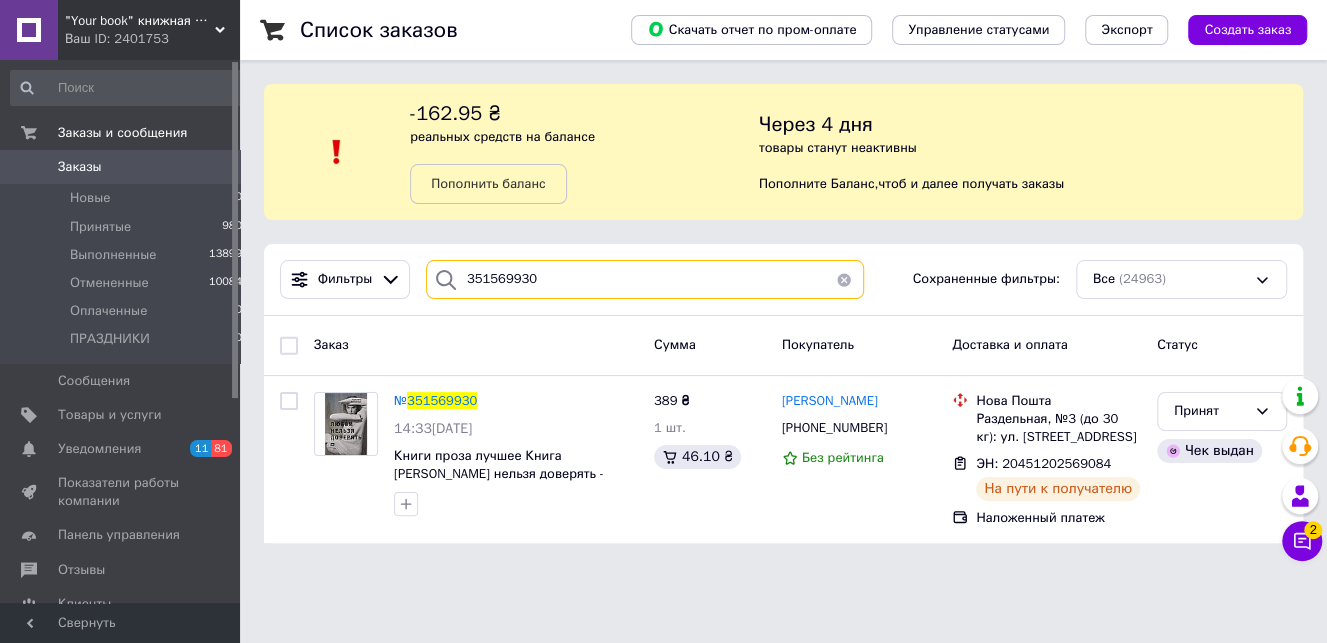 drag, startPoint x: 544, startPoint y: 290, endPoint x: 391, endPoint y: 283, distance: 153.16005 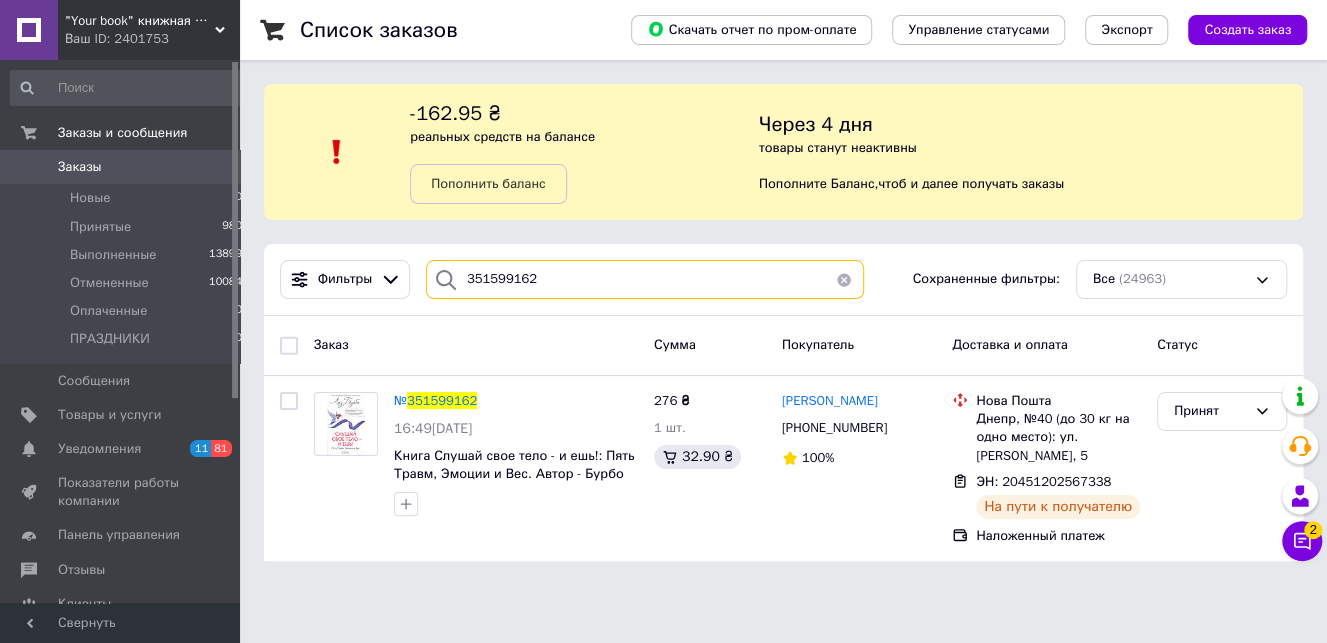 type on "351599162" 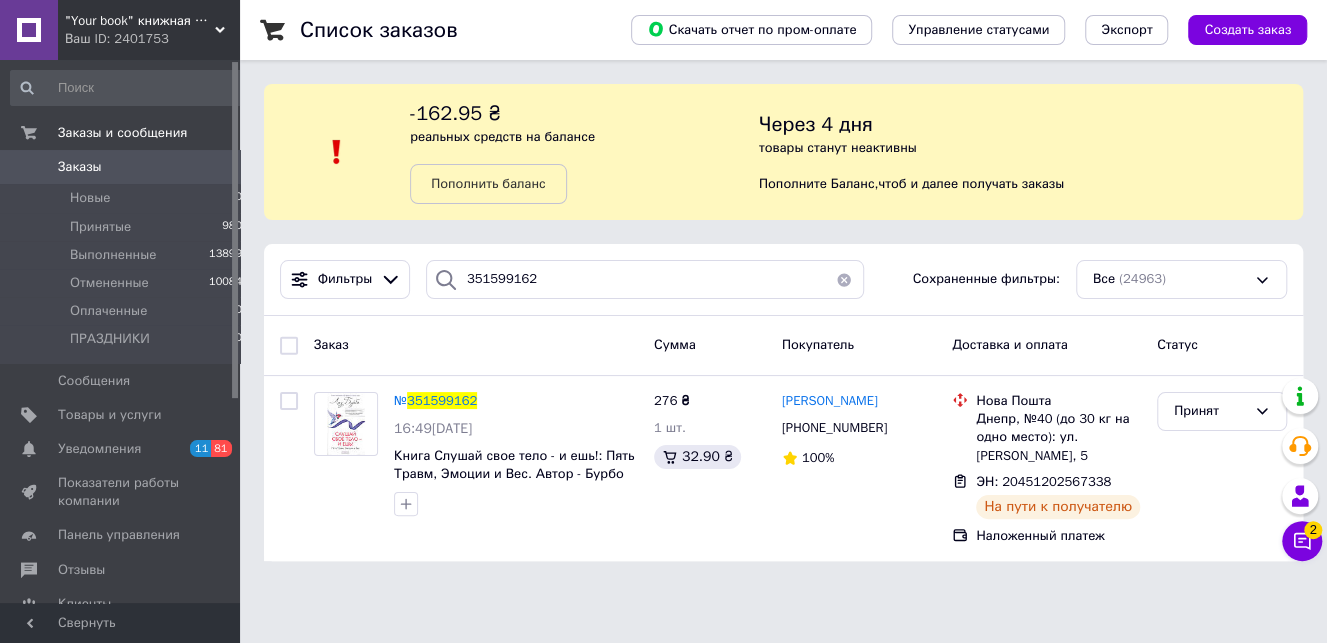 click on "351599162" at bounding box center [442, 400] 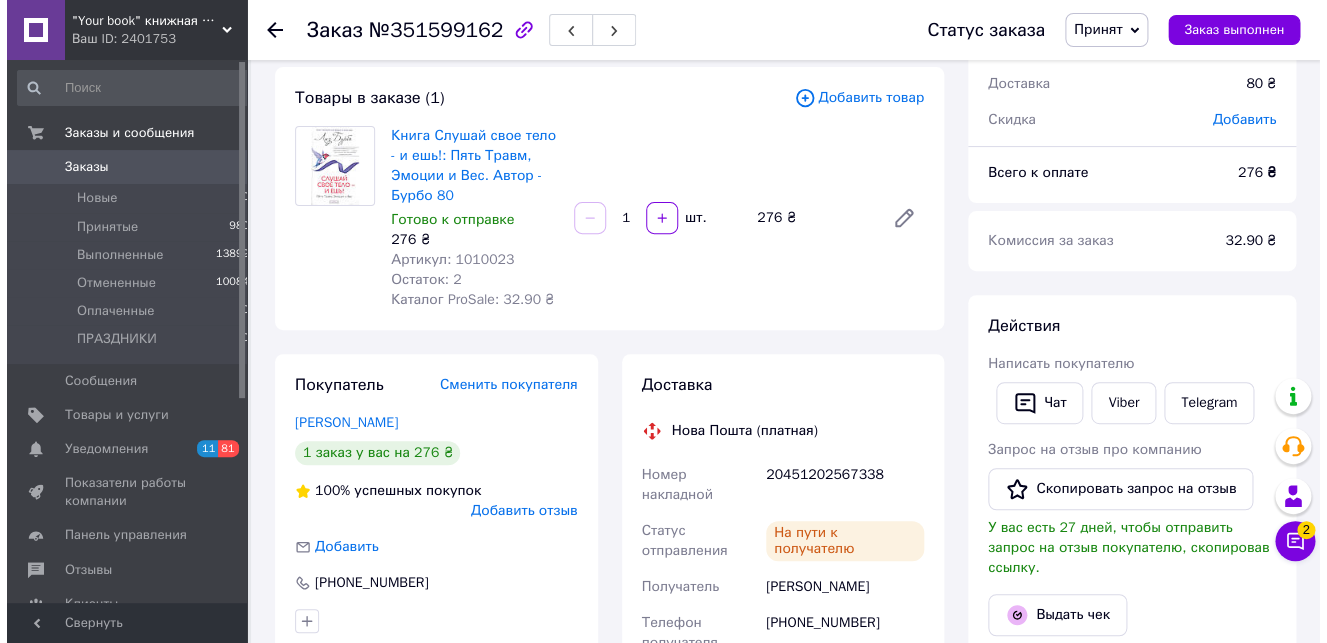 scroll, scrollTop: 525, scrollLeft: 0, axis: vertical 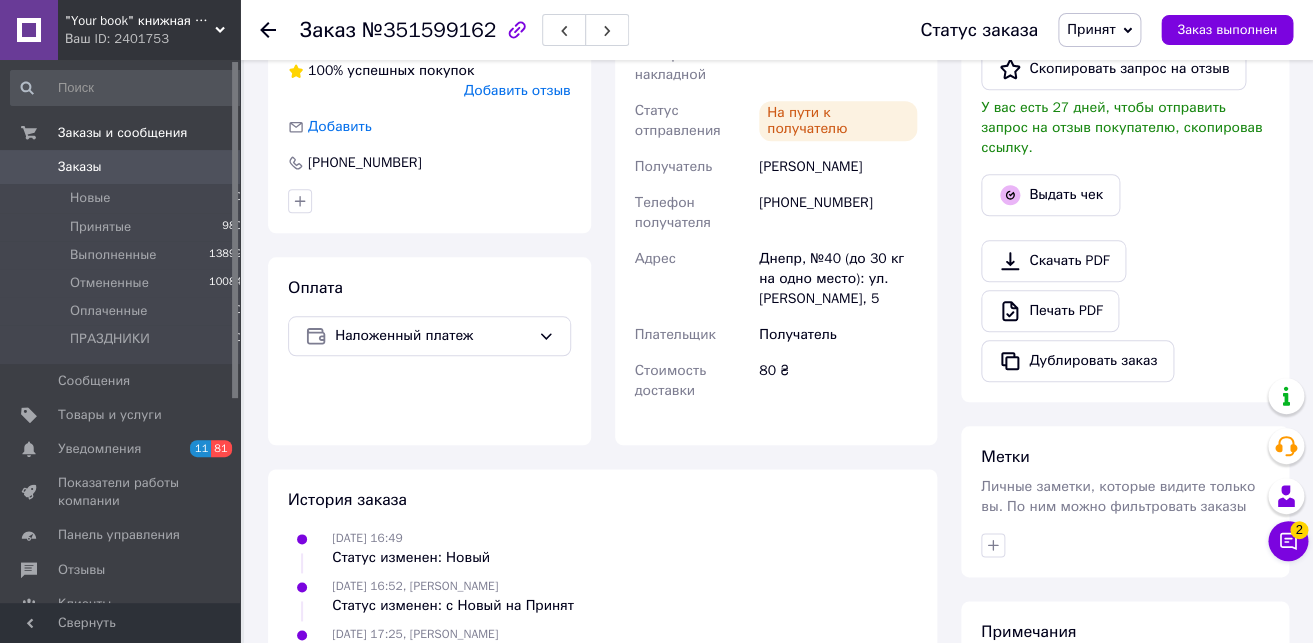 click on "Выдать чек" at bounding box center (1050, 195) 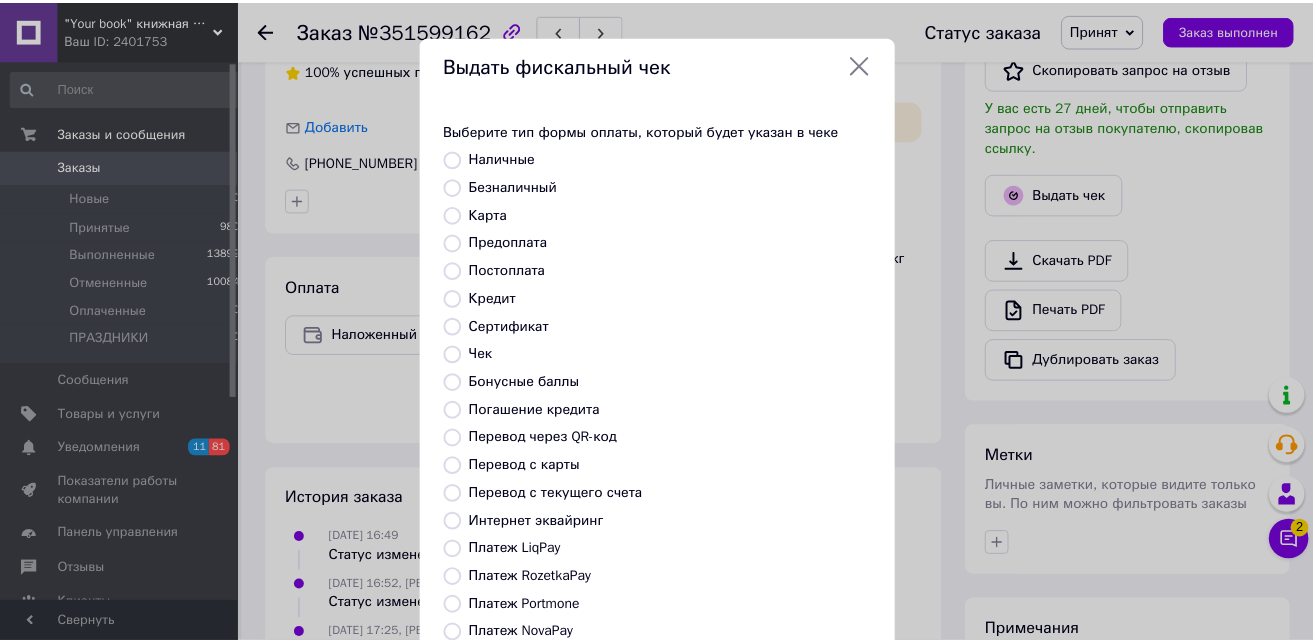 scroll, scrollTop: 217, scrollLeft: 0, axis: vertical 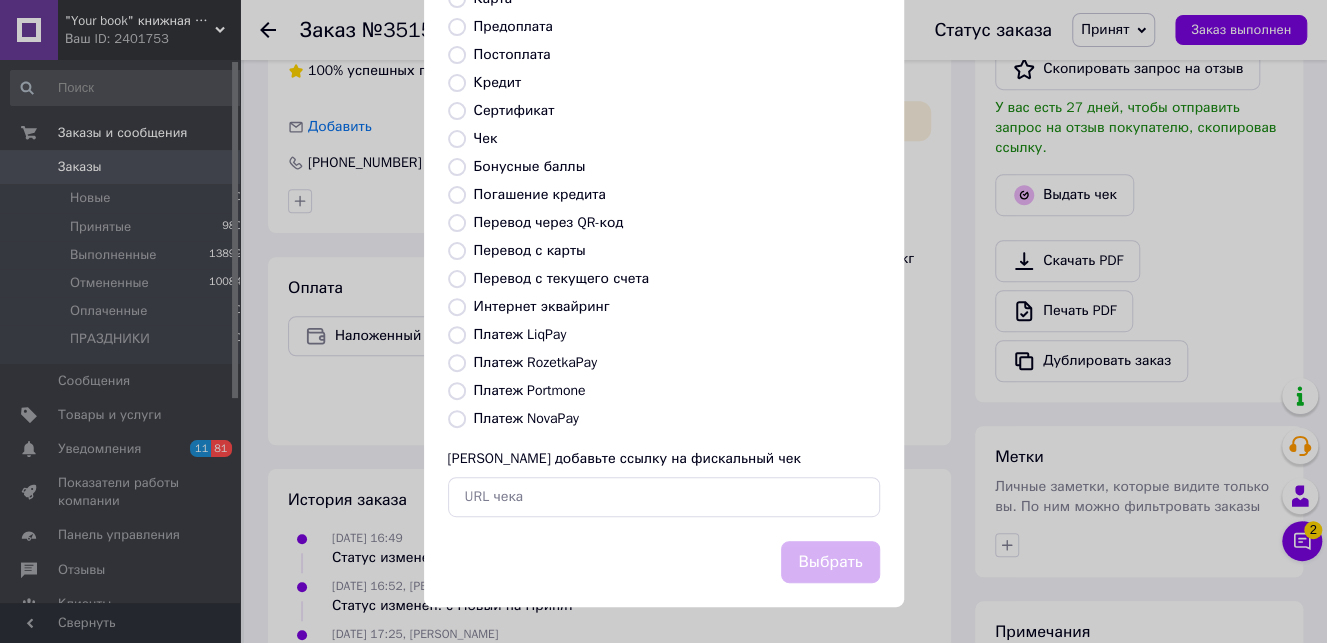 click on "Платеж NovaPay" at bounding box center (526, 418) 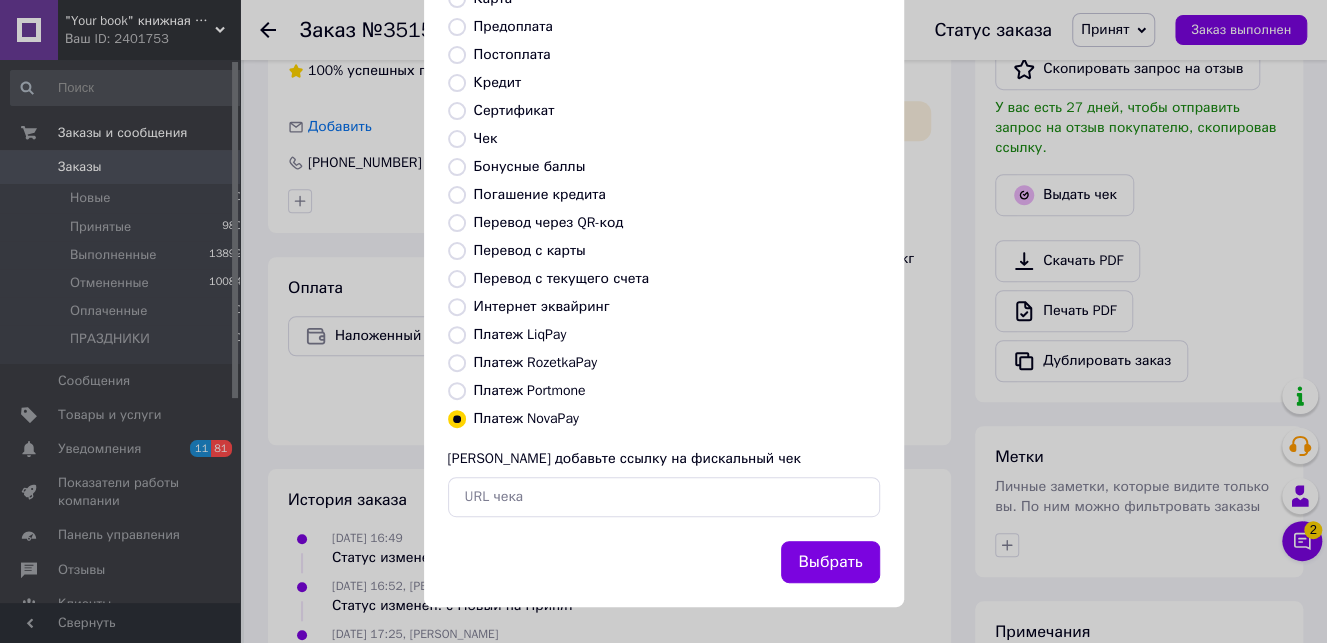 click on "Выбрать" at bounding box center [830, 562] 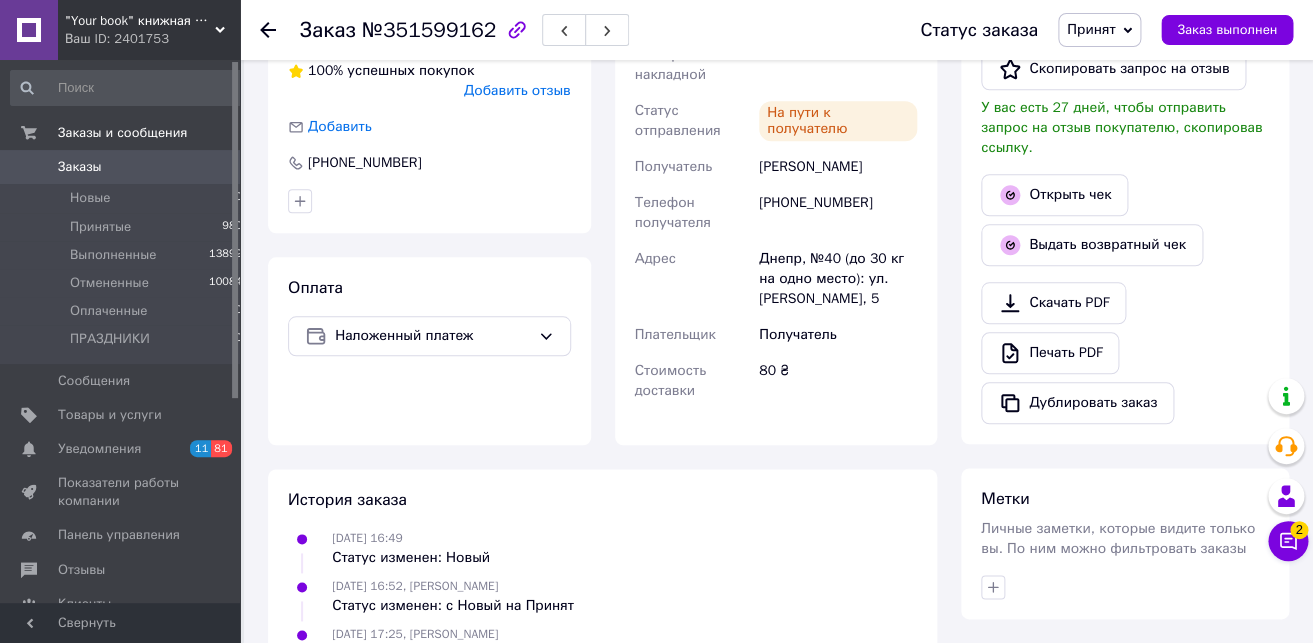click on "Заказ №351599162 Статус заказа Принят Выполнен Отменен Оплаченный ПРАЗДНИКИ Заказ выполнен" at bounding box center [776, 30] 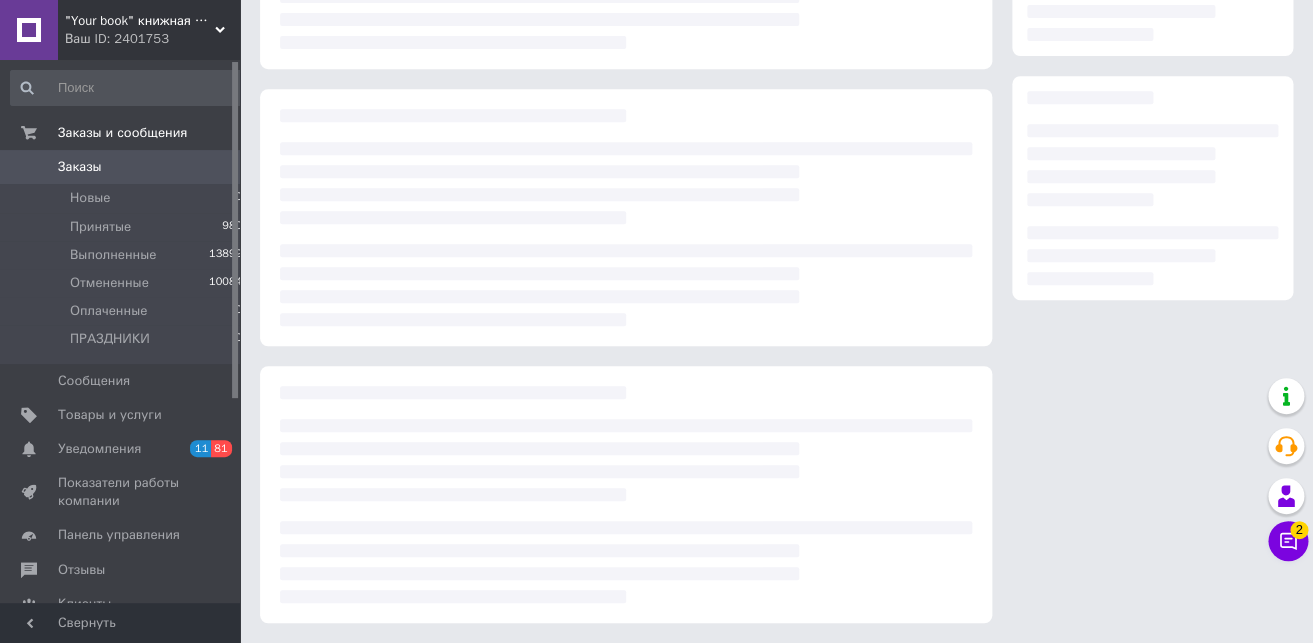 scroll, scrollTop: 0, scrollLeft: 0, axis: both 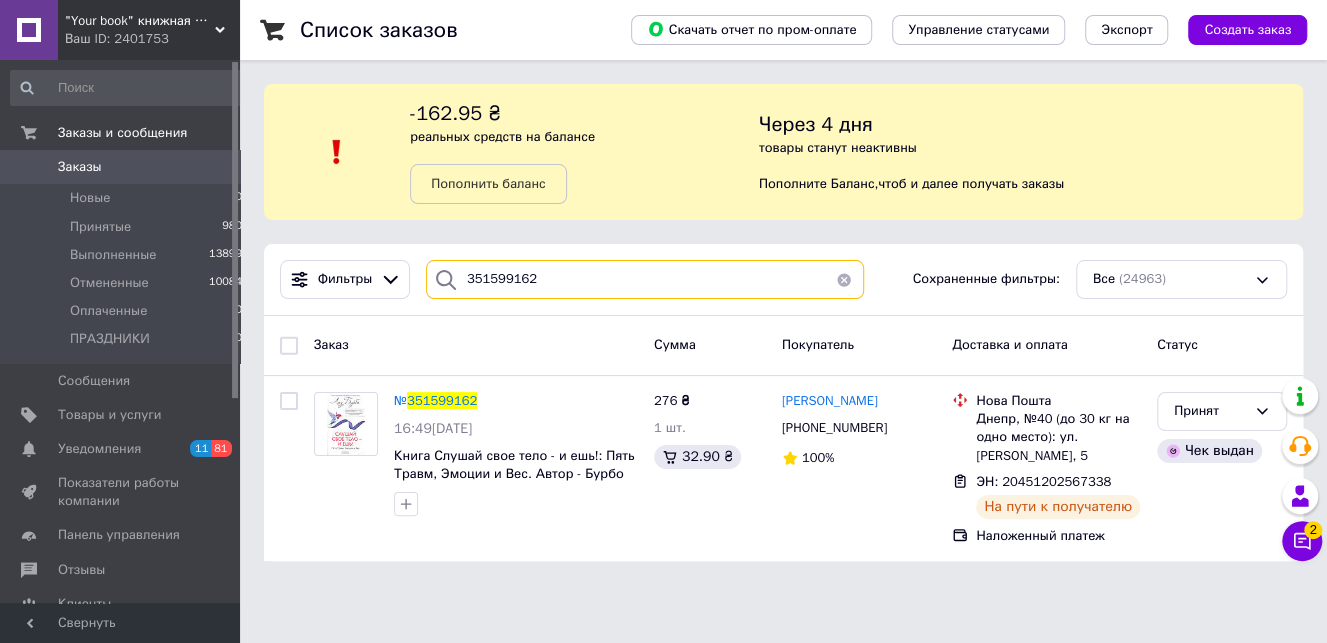 drag, startPoint x: 543, startPoint y: 272, endPoint x: 407, endPoint y: 271, distance: 136.00368 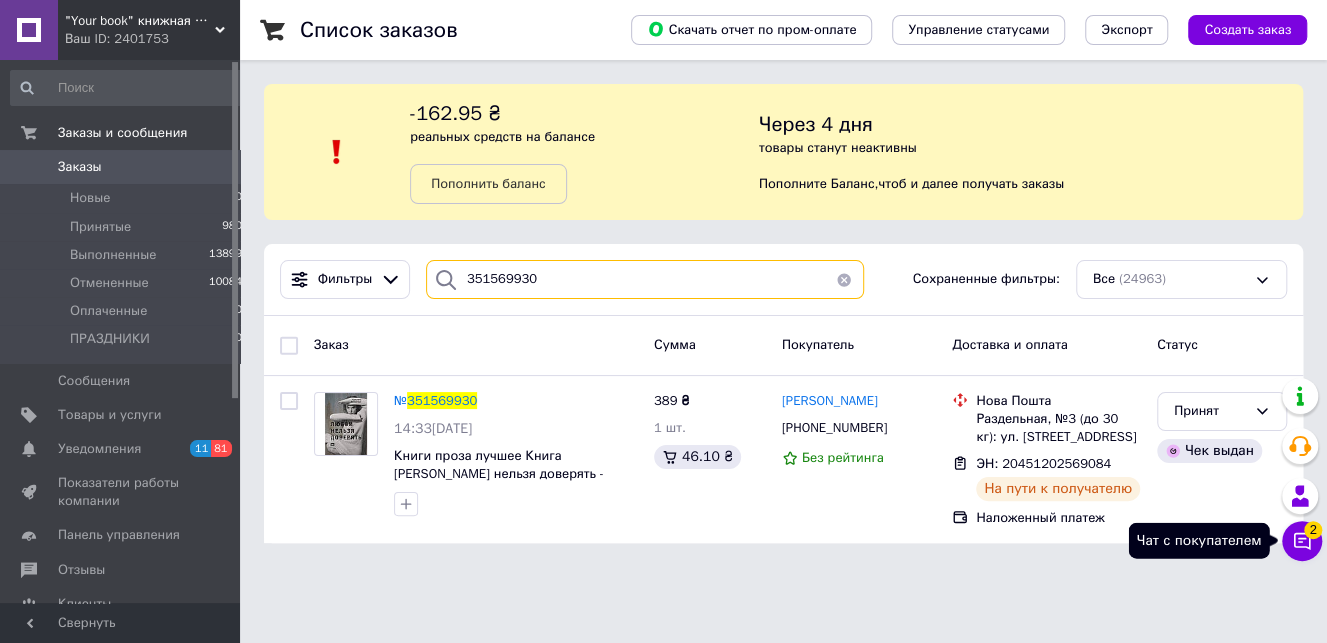 type on "351569930" 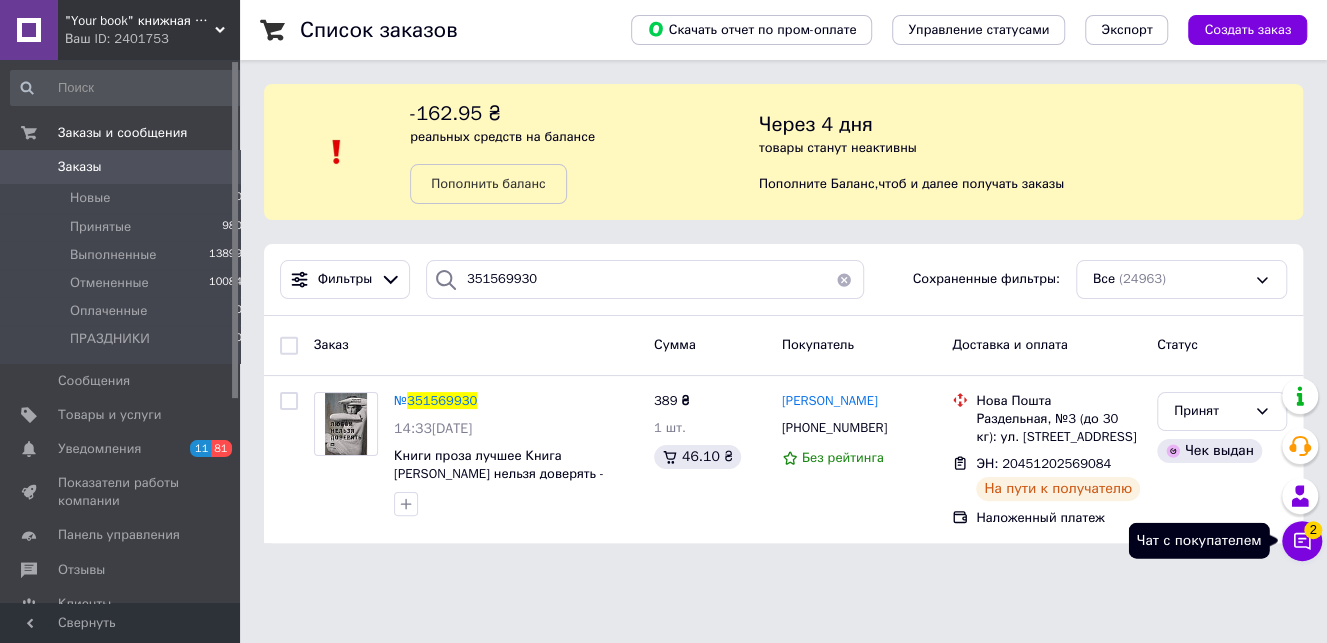click on "2" at bounding box center [1313, 530] 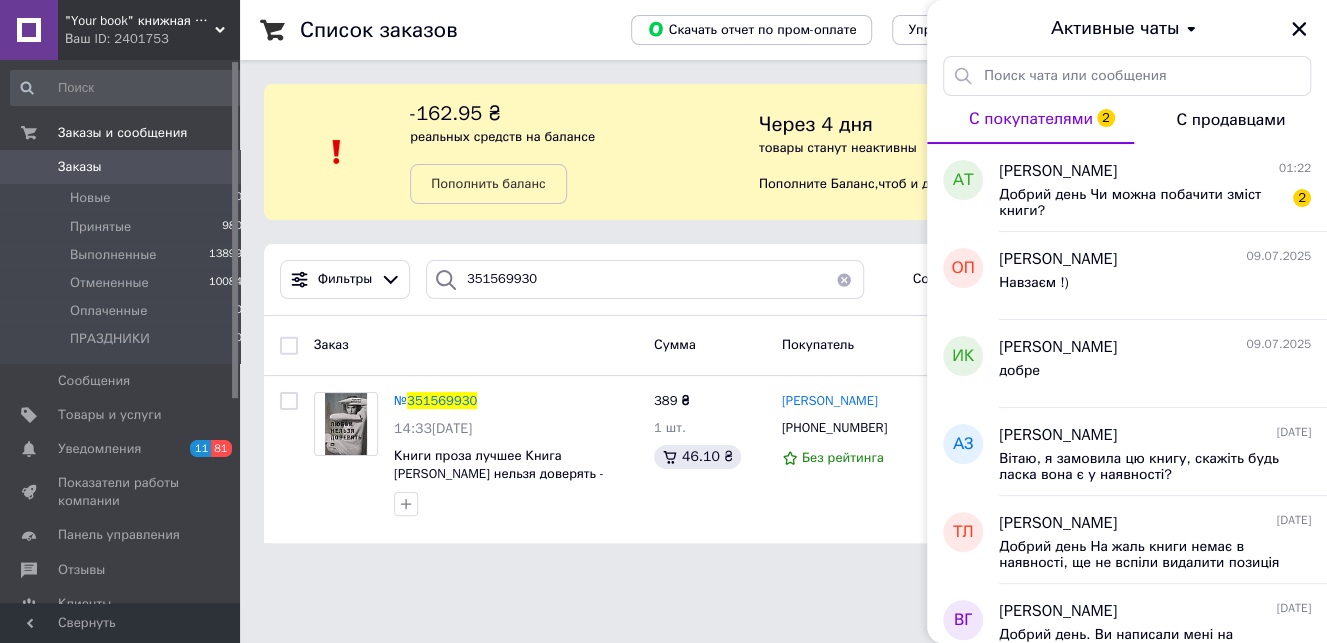 click on "Добрий день
Чи можна побачити зміст книги?" at bounding box center [1141, 203] 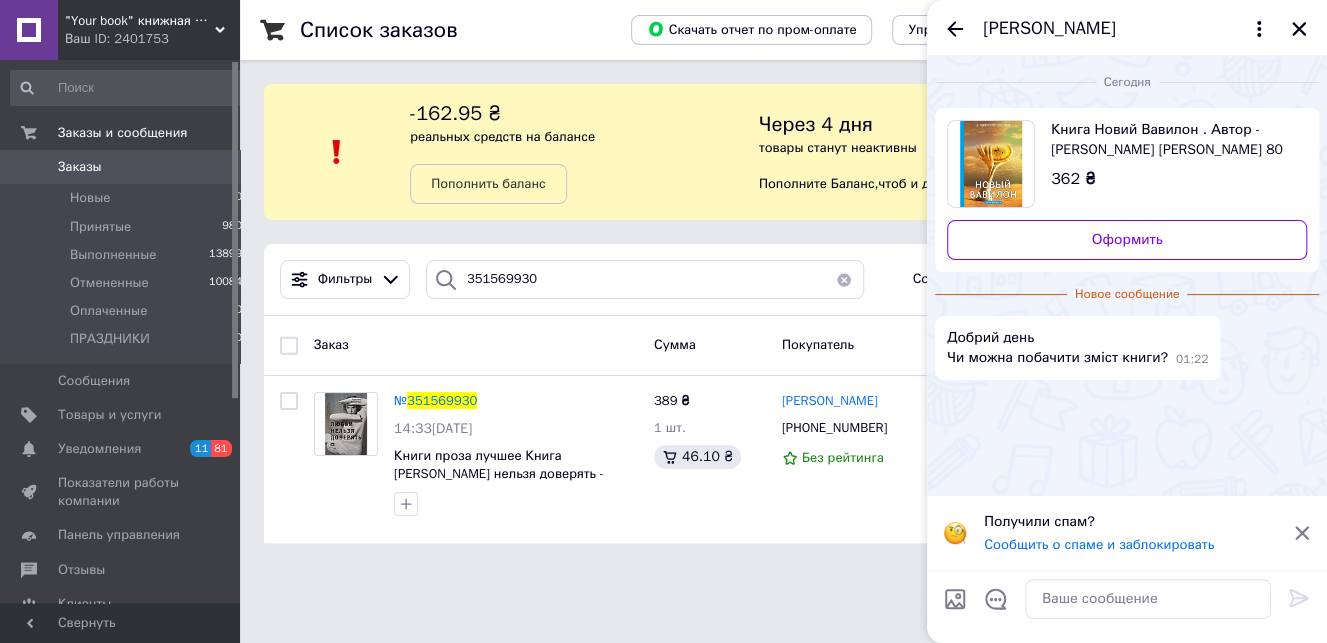 click on "Книга Новий Вавилон  . Автор - Мережковский Д. 80" at bounding box center [1171, 140] 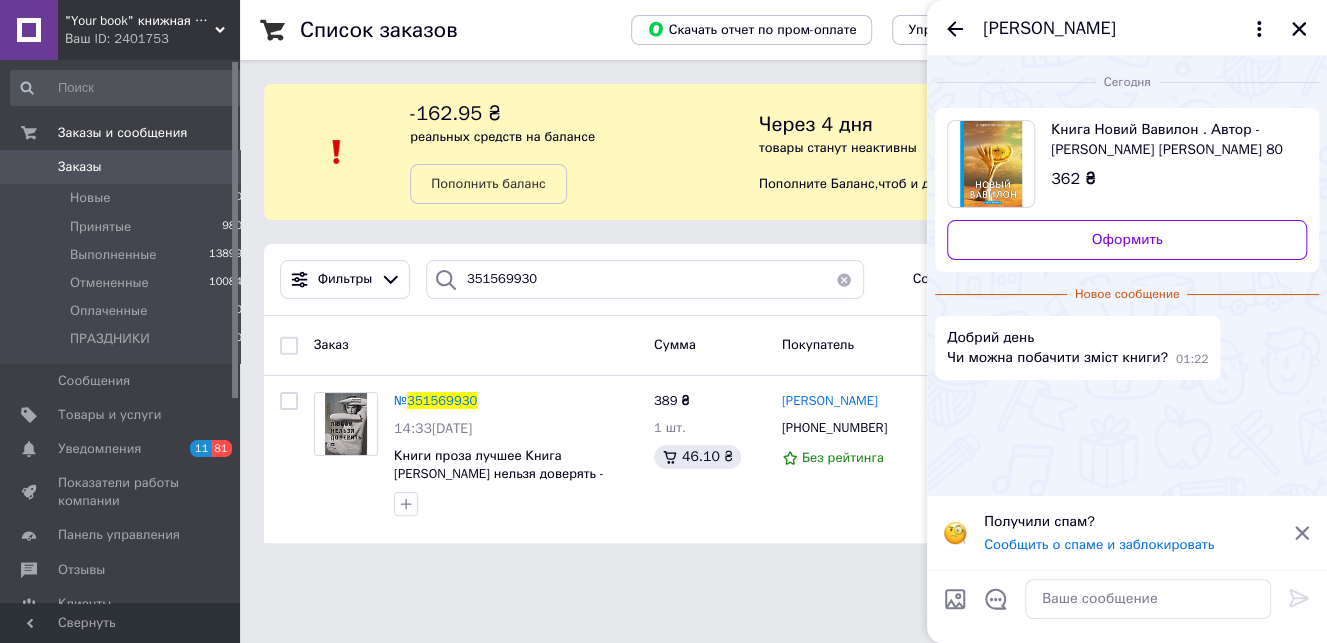 click 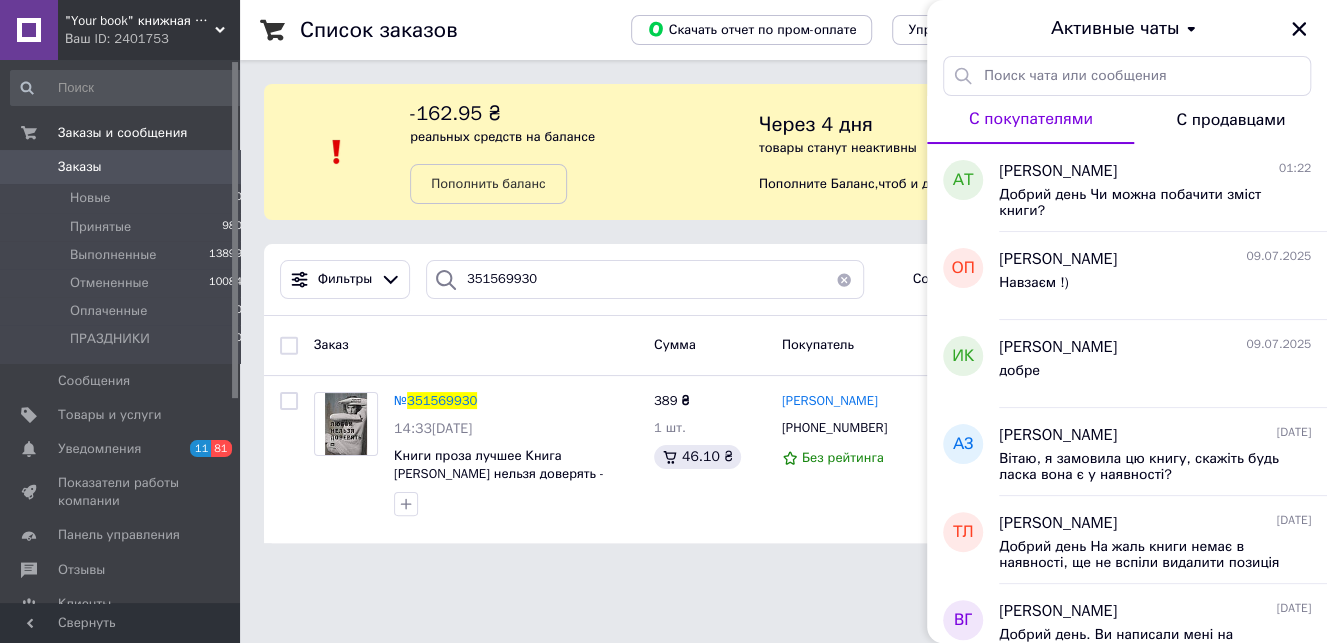 click 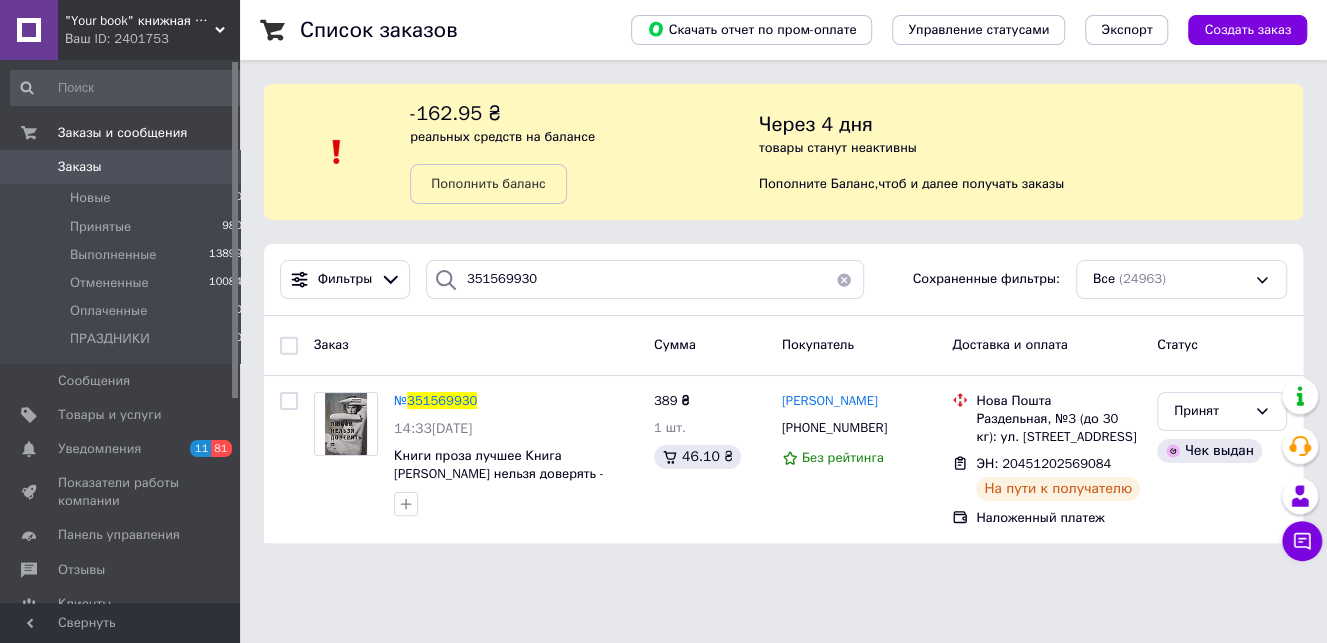 click on "Уведомления" at bounding box center (99, 449) 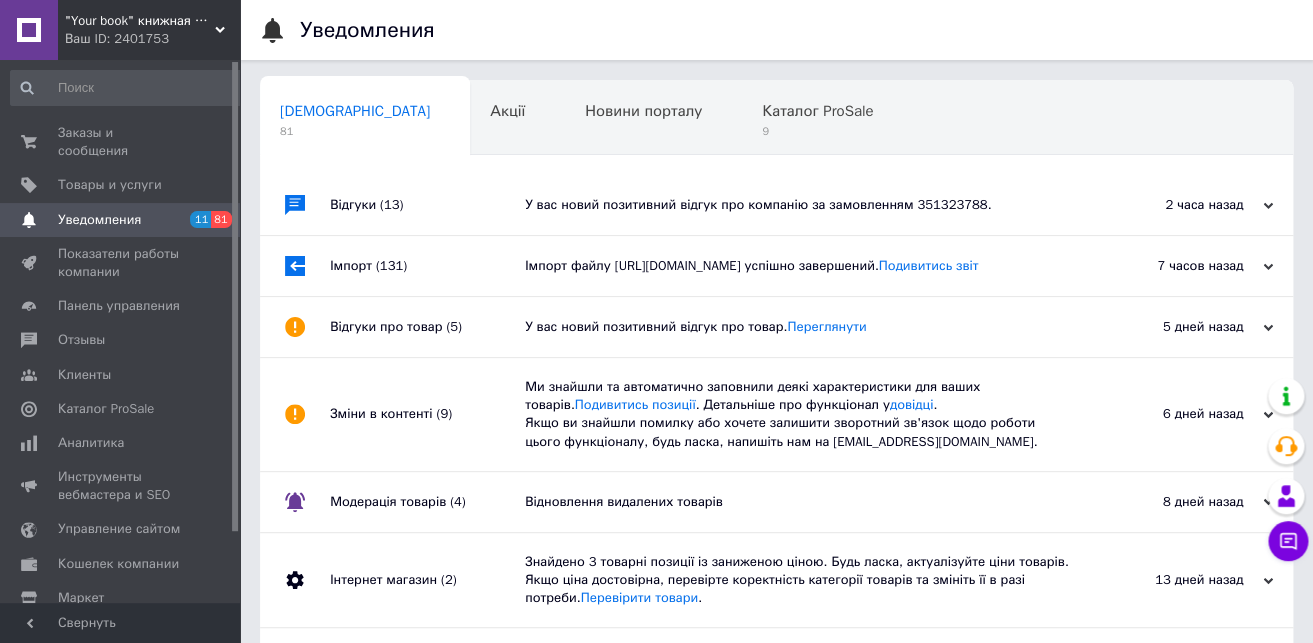 click on "Заказы и сообщения" at bounding box center (121, 142) 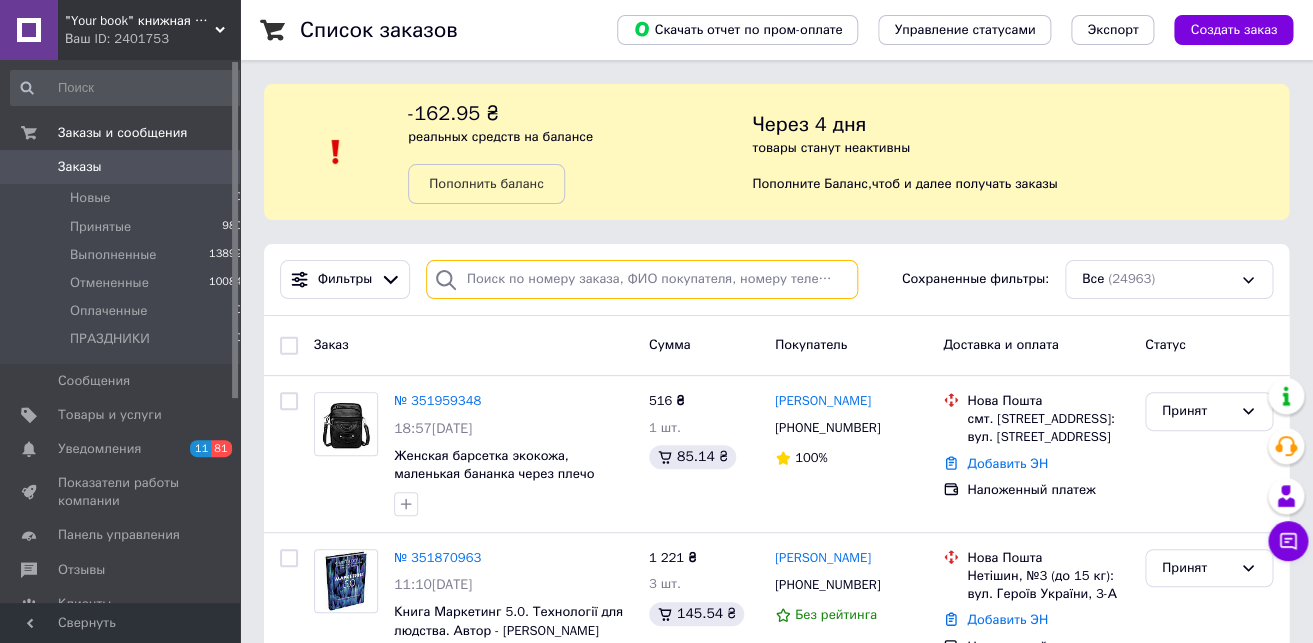 click at bounding box center [642, 279] 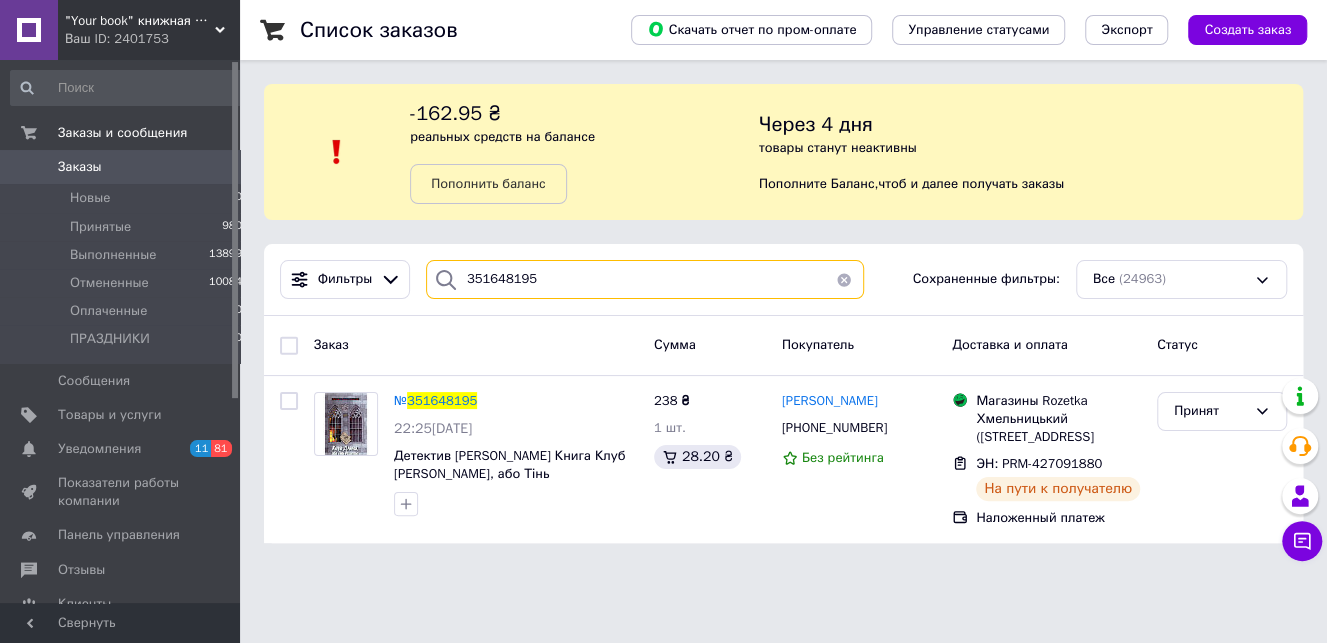 type on "351648195" 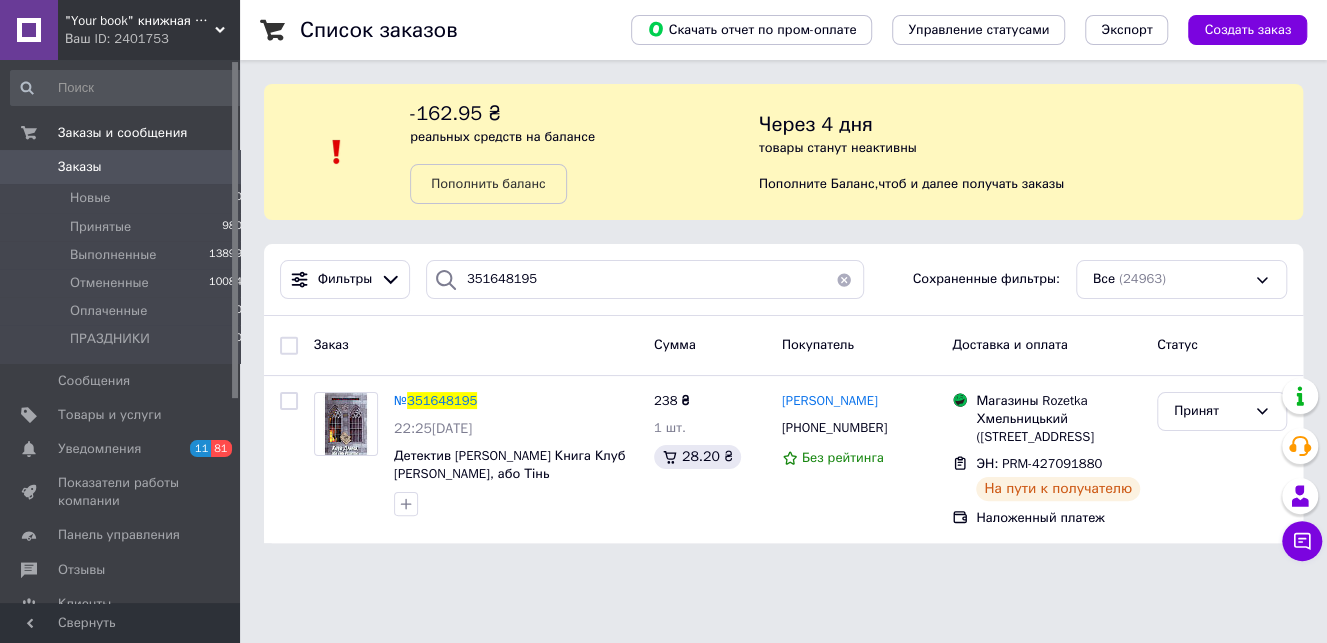 click on "351648195" at bounding box center [442, 400] 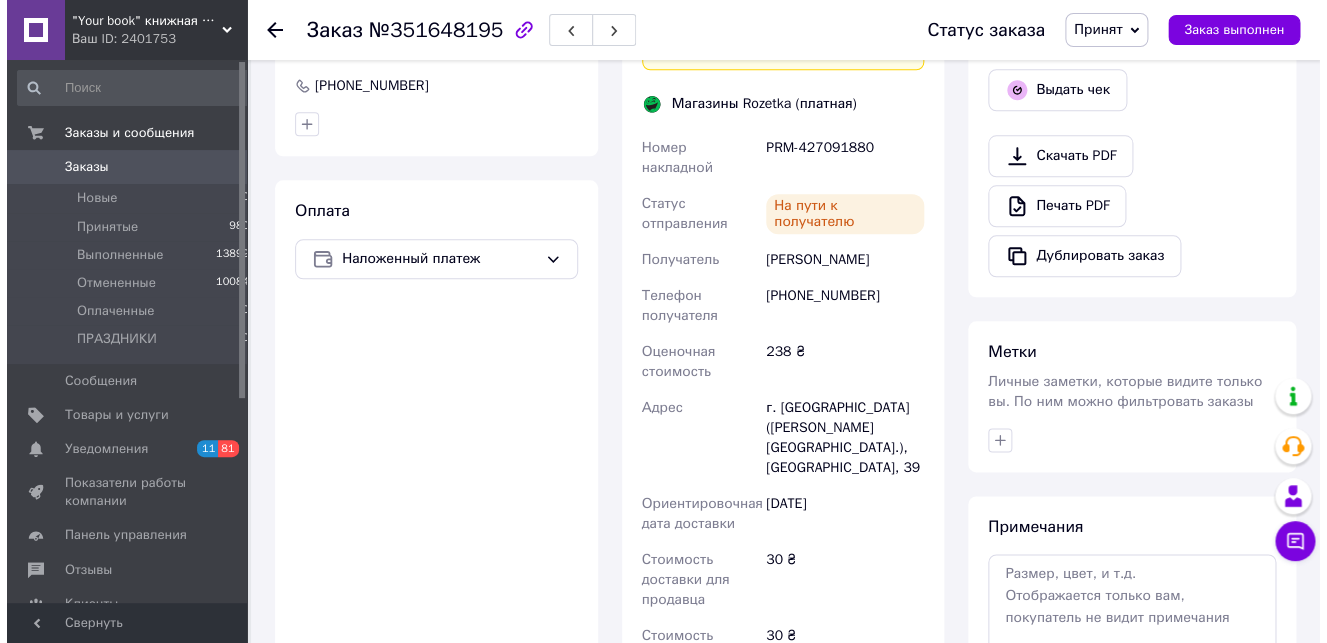 scroll, scrollTop: 420, scrollLeft: 0, axis: vertical 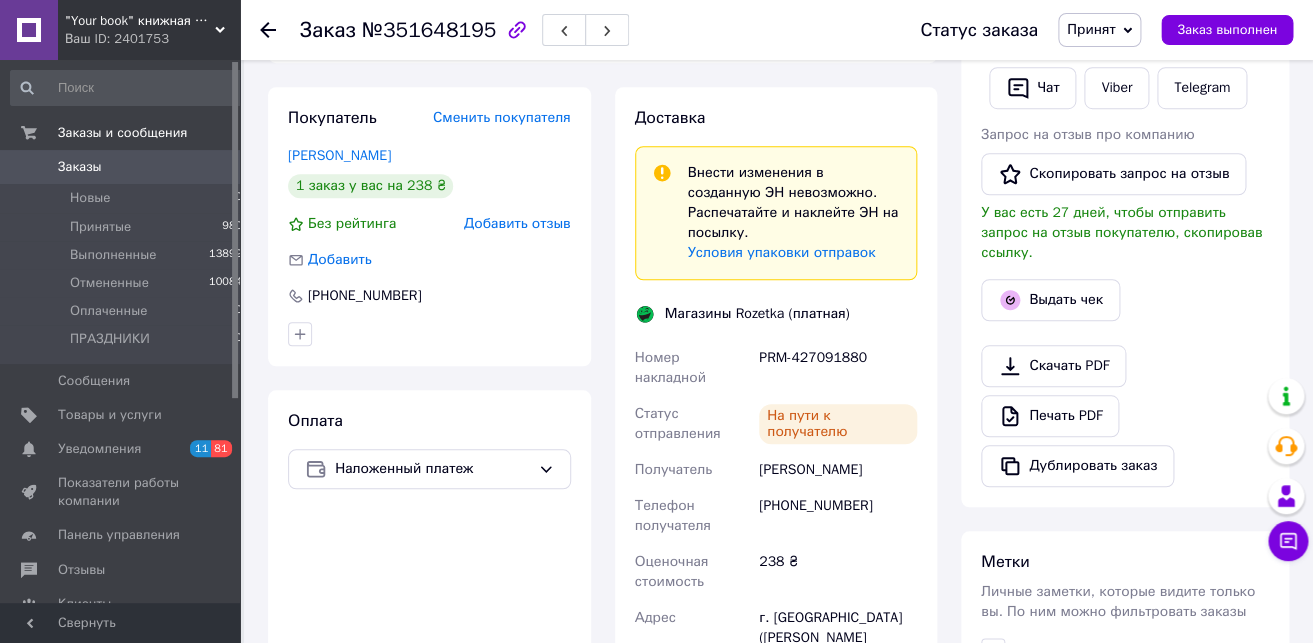 click on "Выдать чек" at bounding box center (1050, 300) 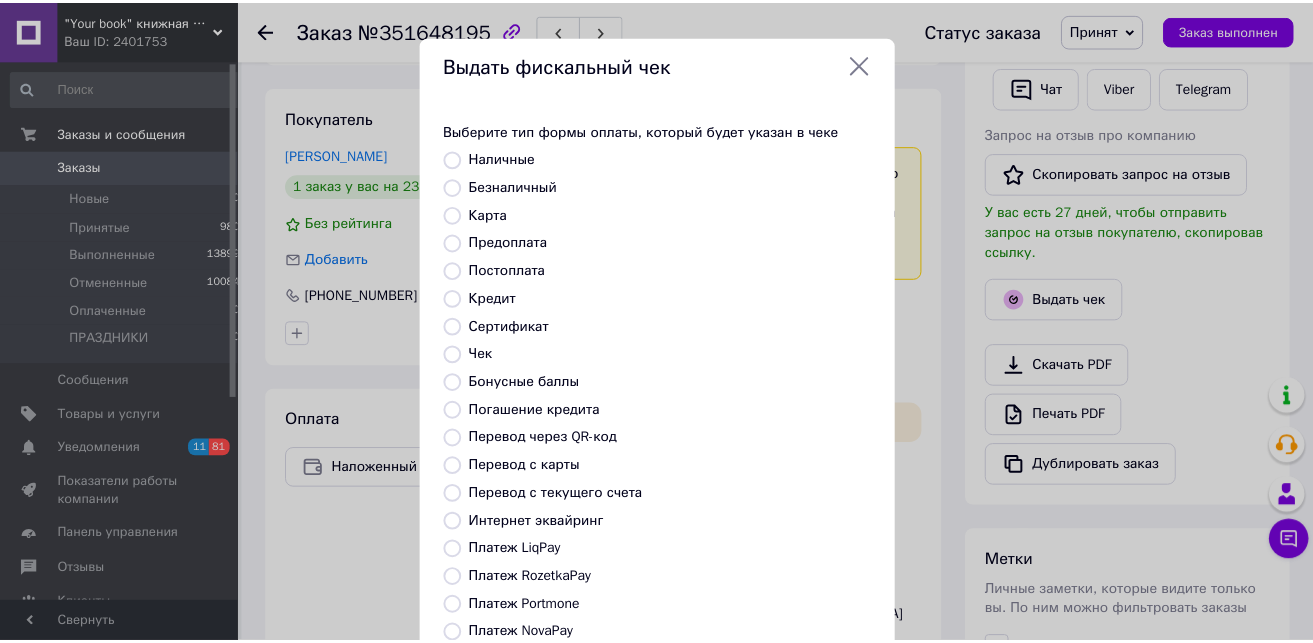 scroll, scrollTop: 217, scrollLeft: 0, axis: vertical 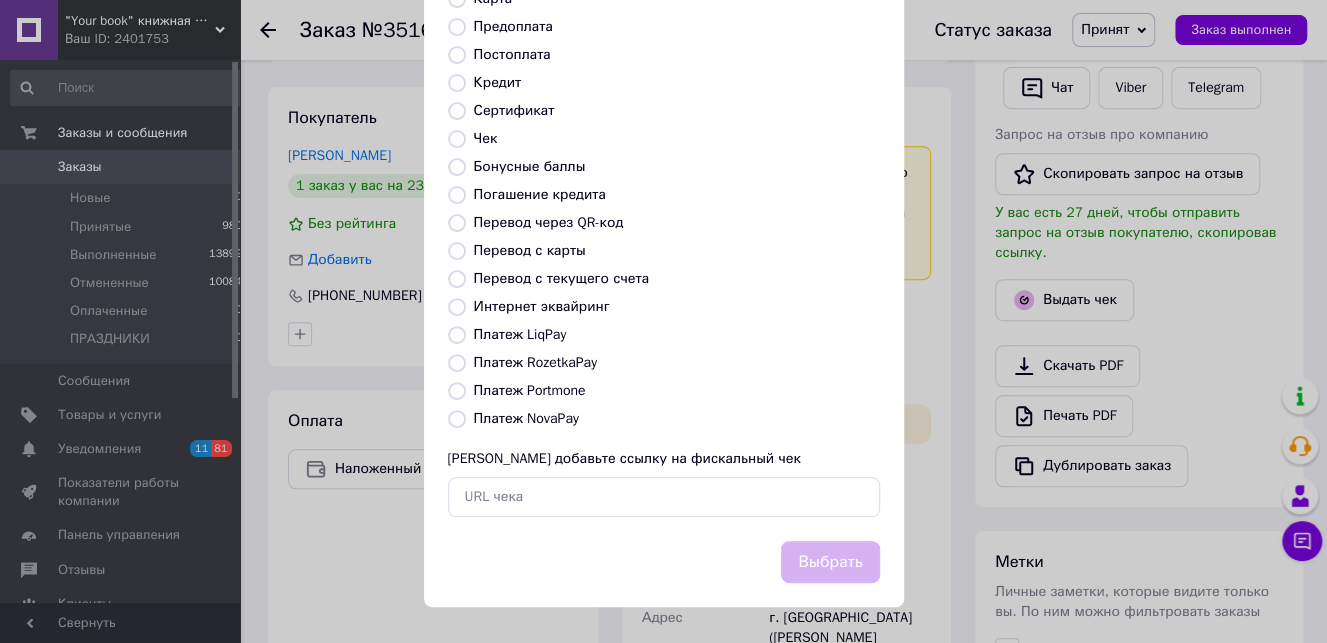 click on "Платеж RozetkaPay" at bounding box center [535, 362] 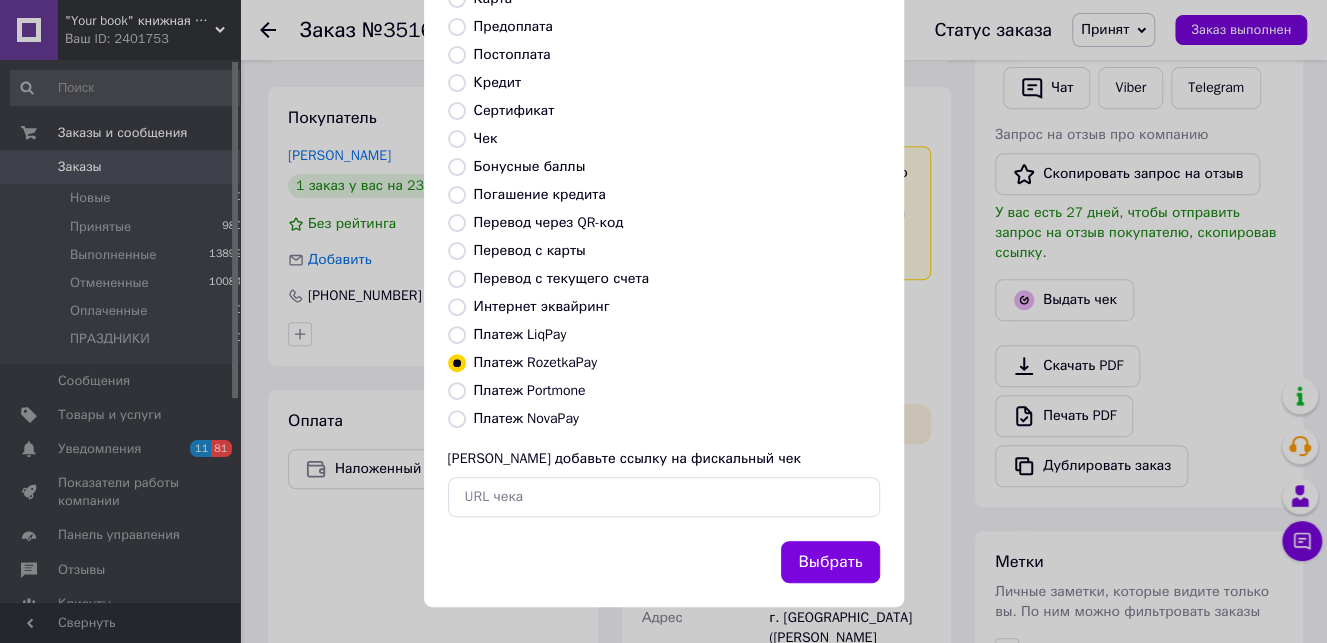 click on "Выбрать" at bounding box center [830, 562] 